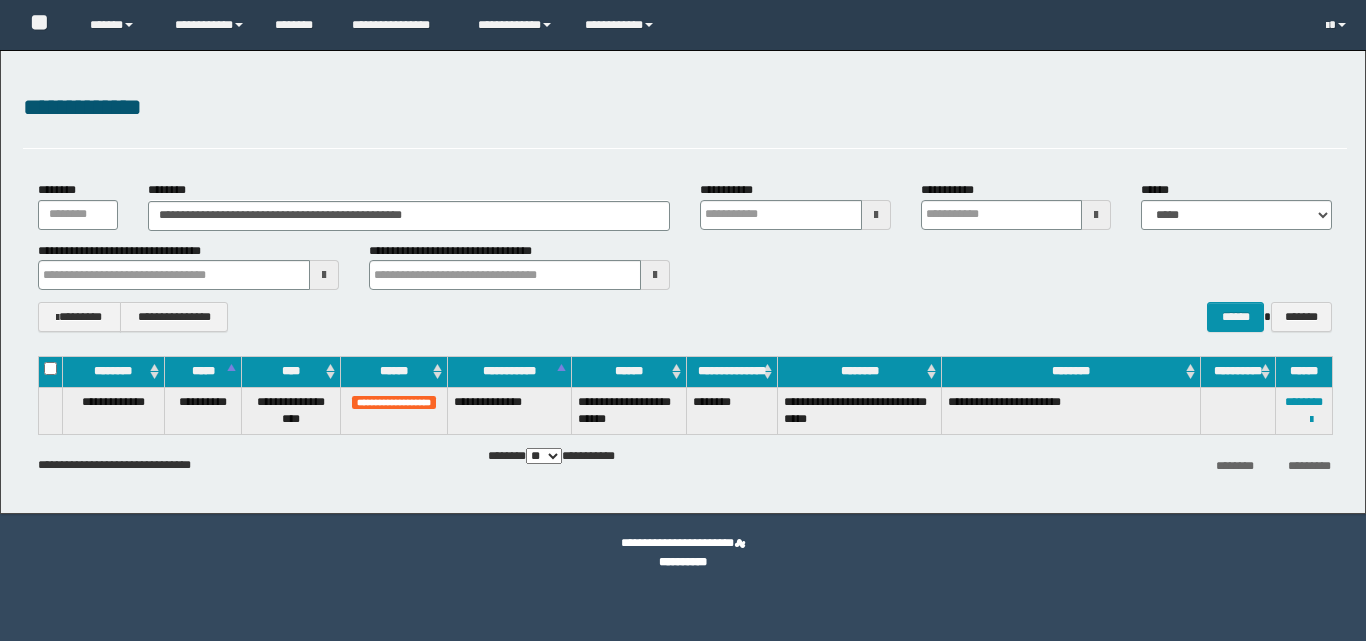 scroll, scrollTop: 0, scrollLeft: 0, axis: both 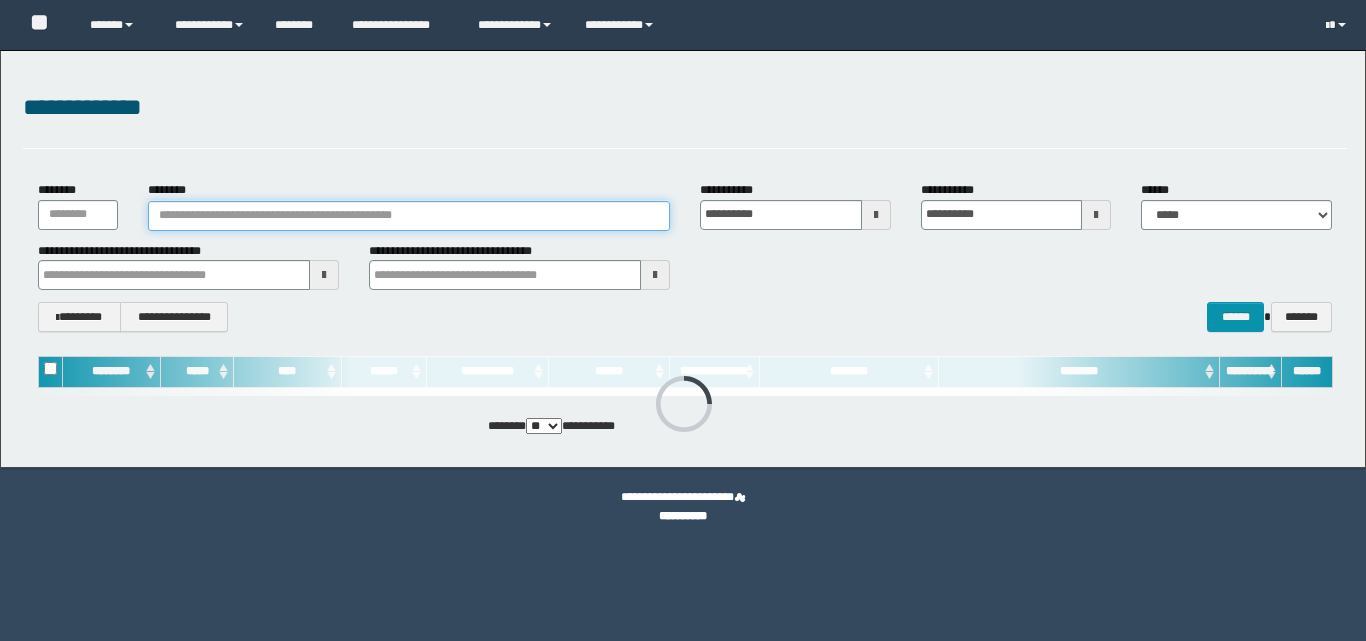 click on "********" at bounding box center [409, 216] 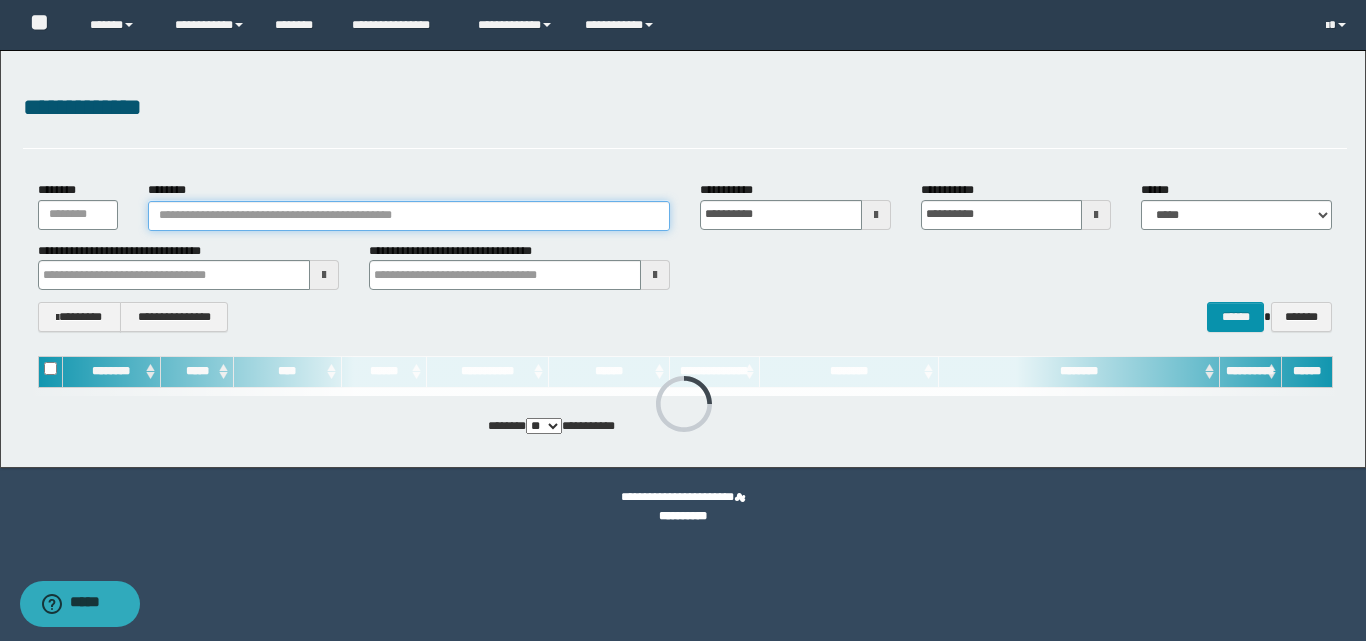 paste on "********" 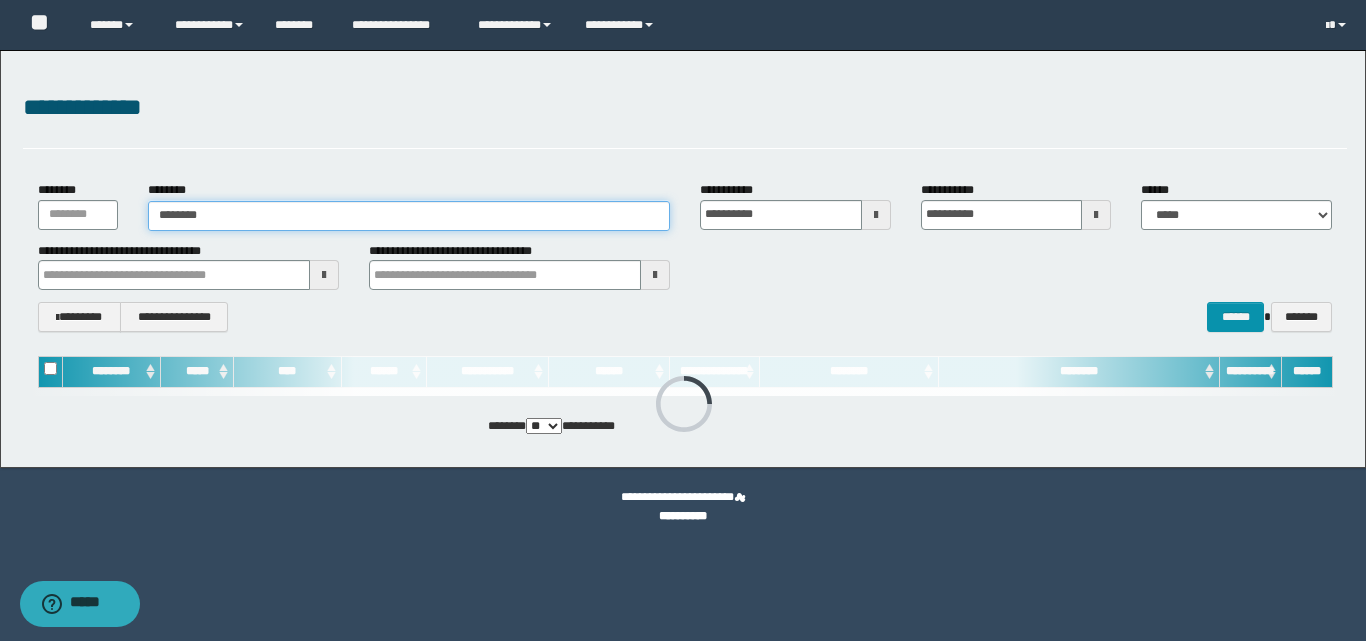 type on "********" 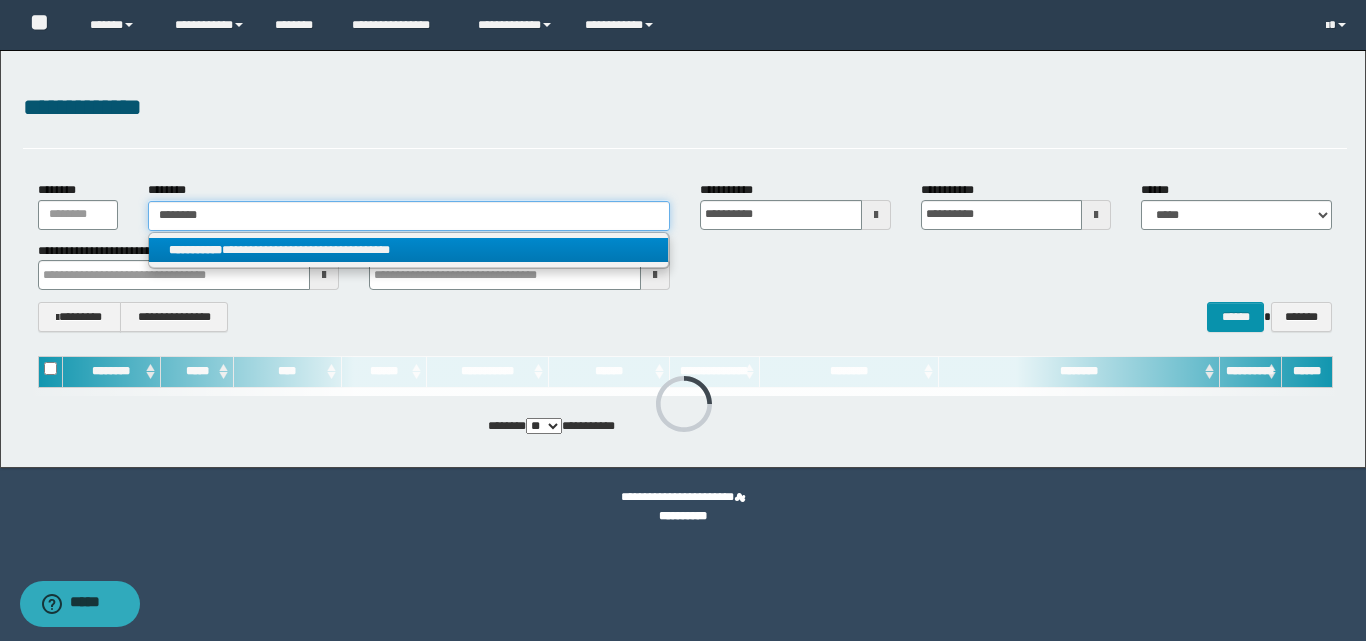 type on "********" 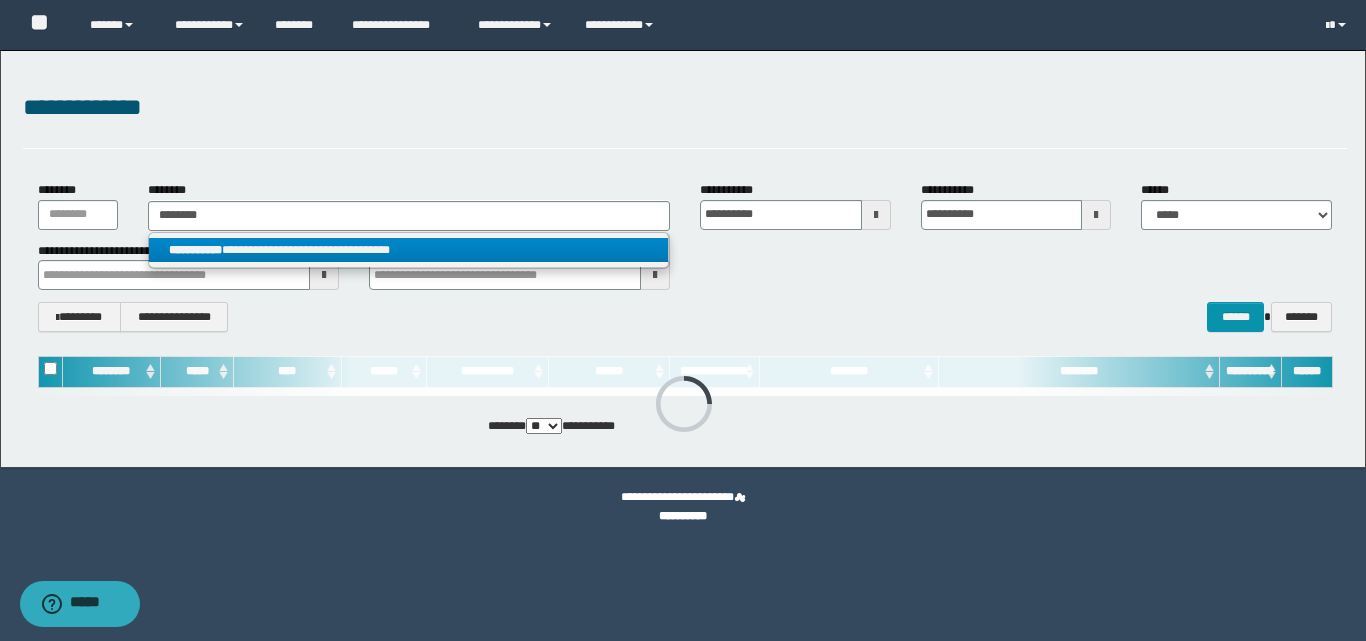 click on "**********" at bounding box center (408, 250) 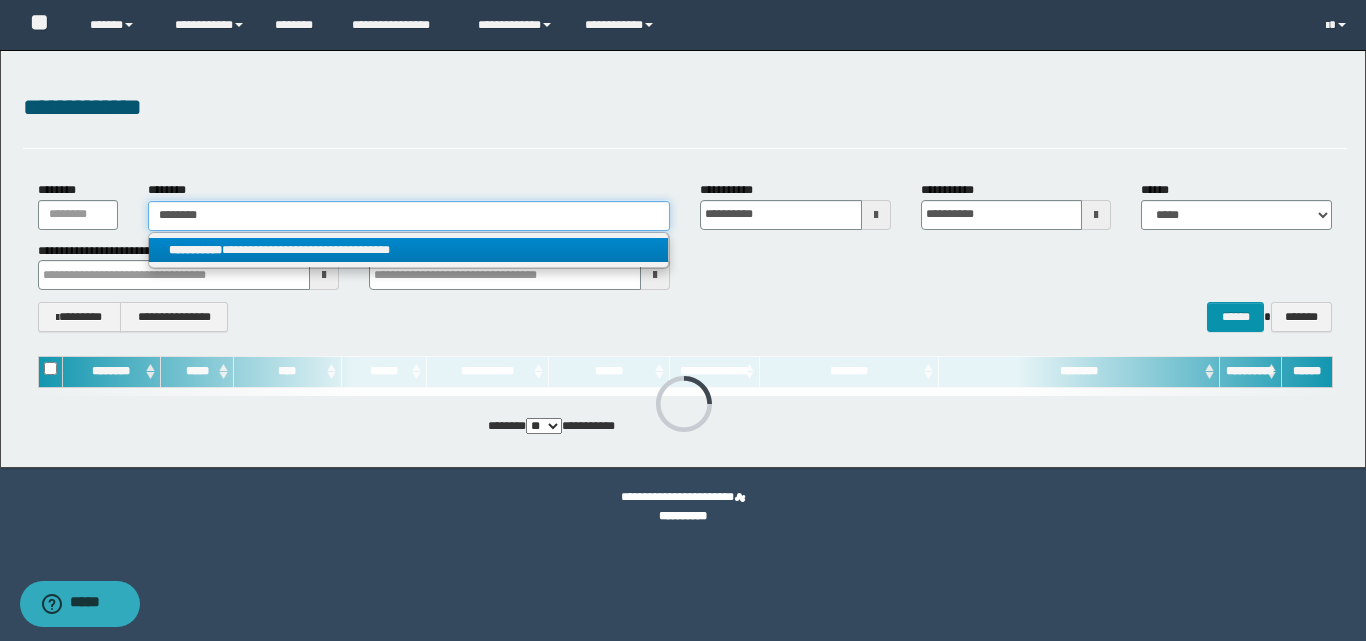 type 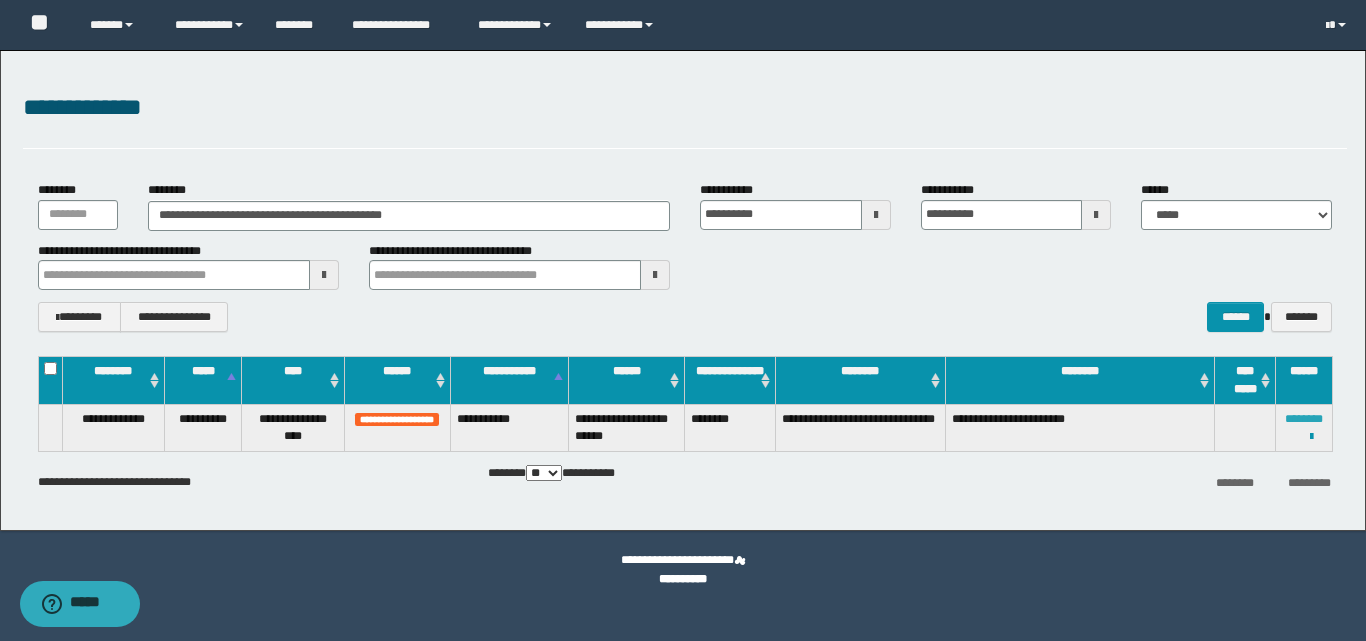 click on "********" at bounding box center (1304, 419) 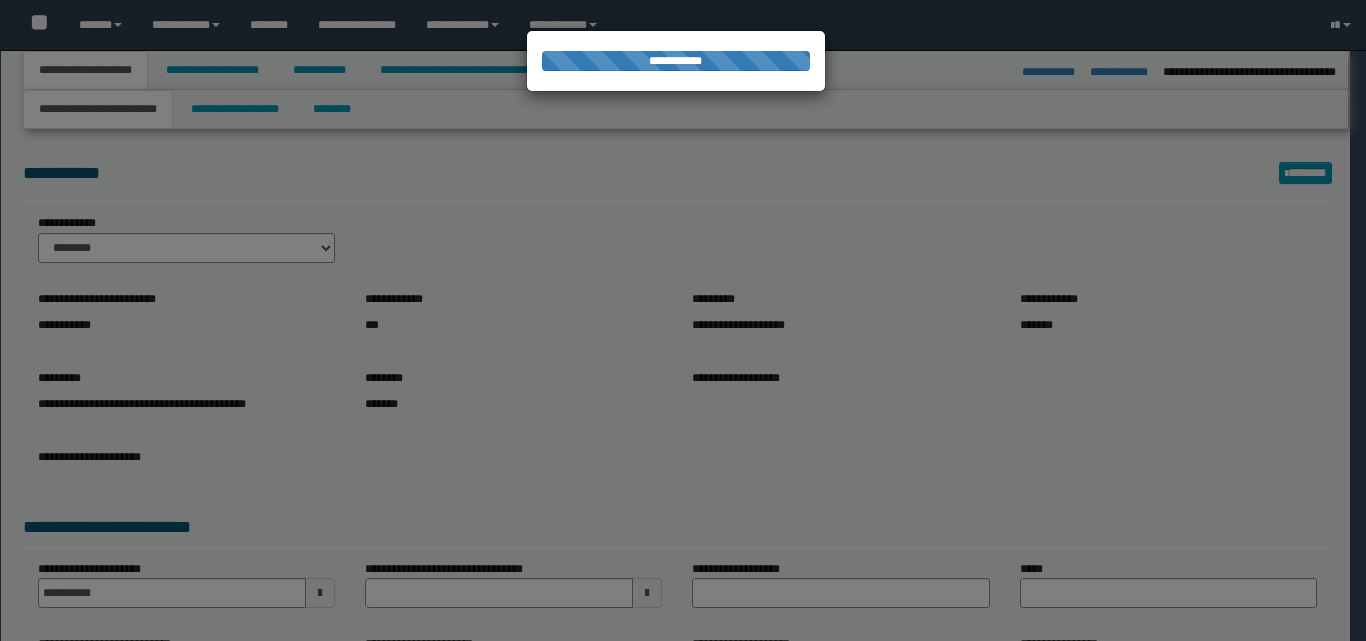select on "*" 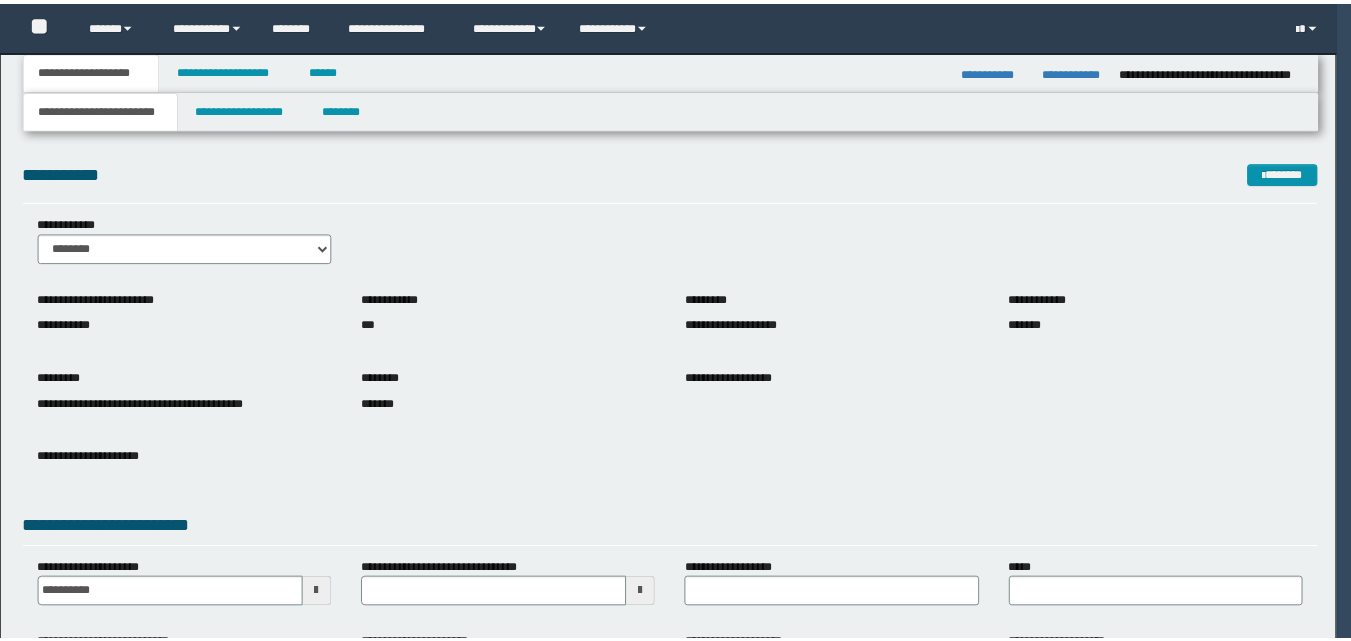 scroll, scrollTop: 0, scrollLeft: 0, axis: both 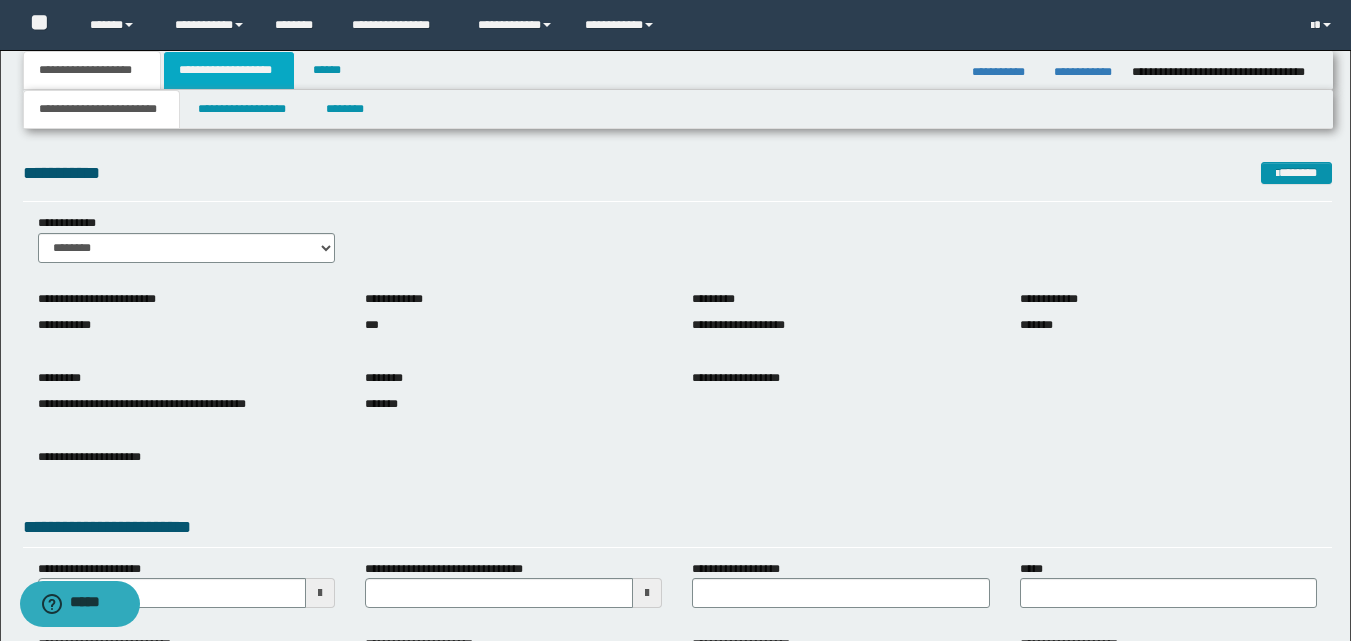 click on "**********" at bounding box center (229, 70) 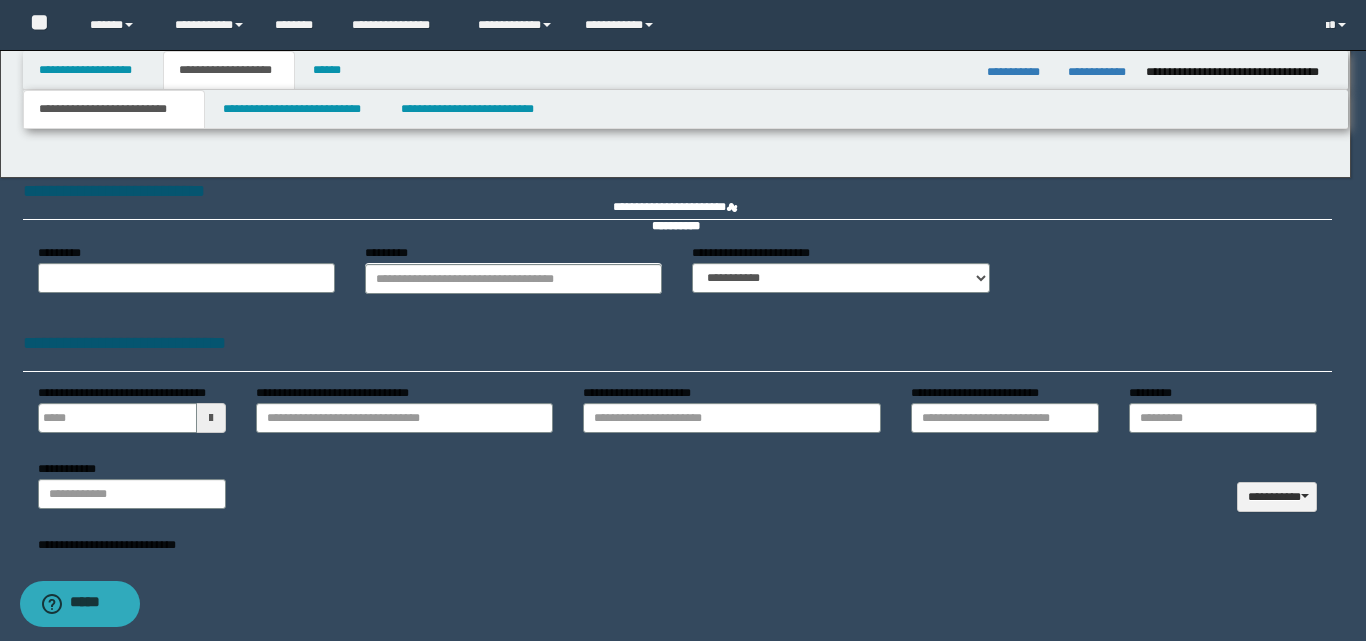 click at bounding box center (683, 320) 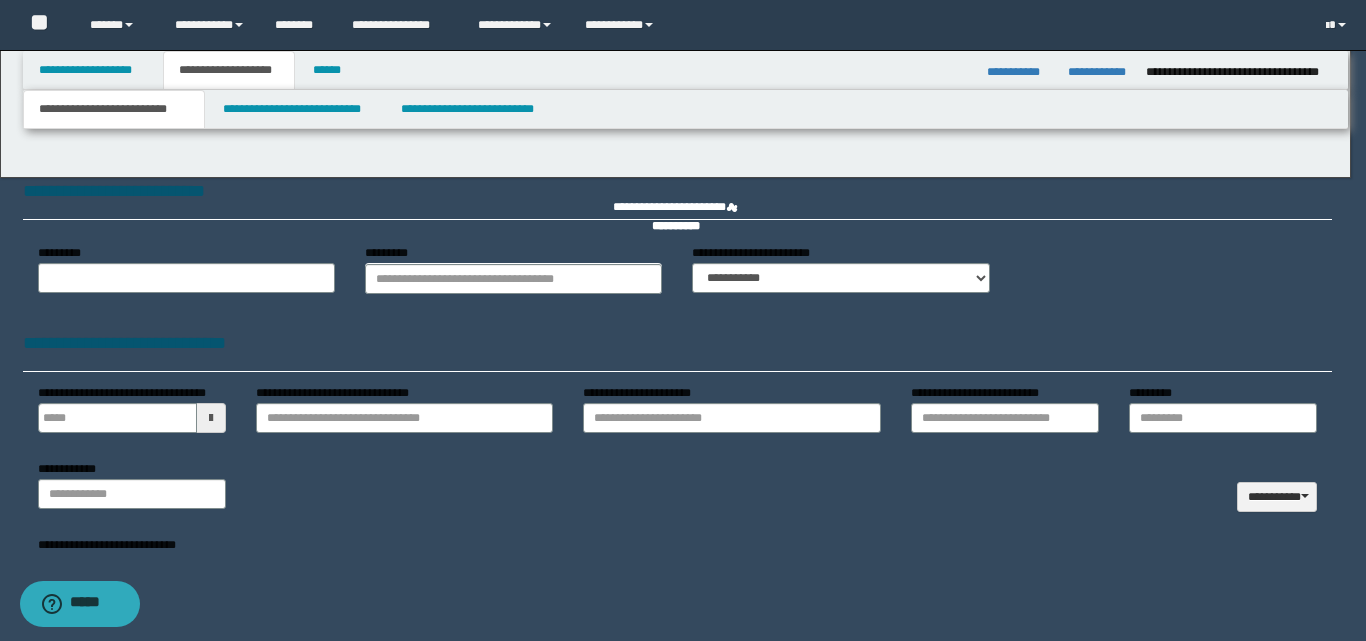 type 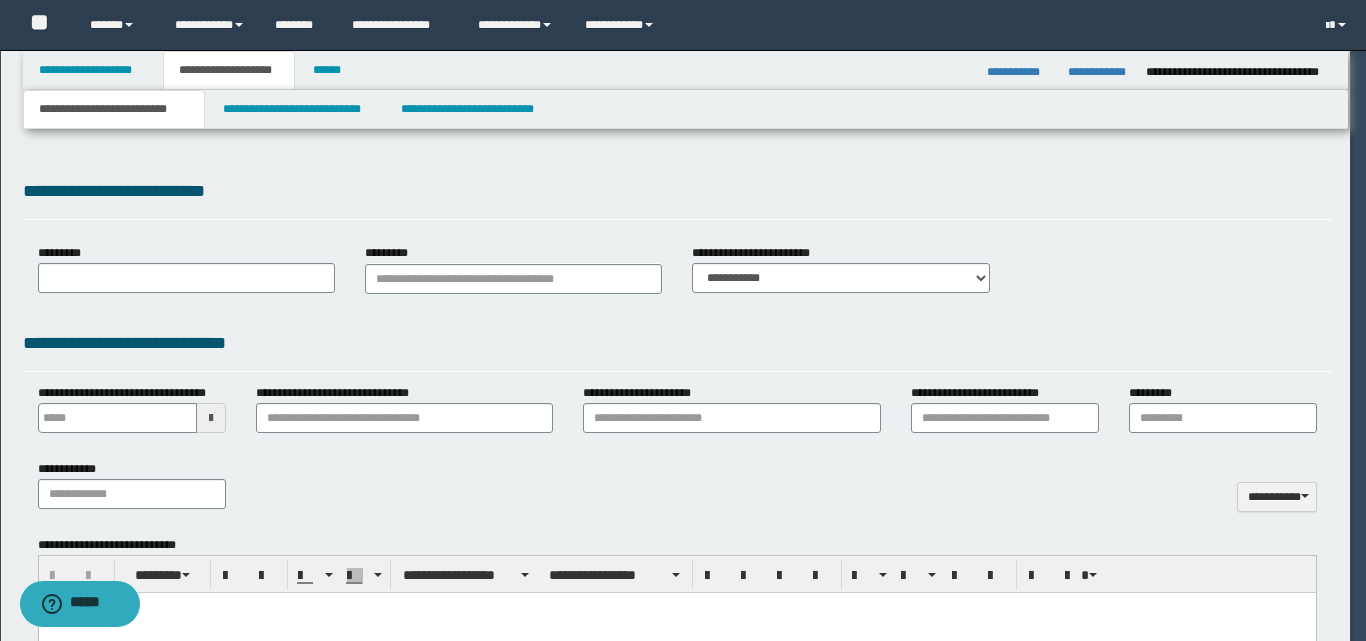 select on "*" 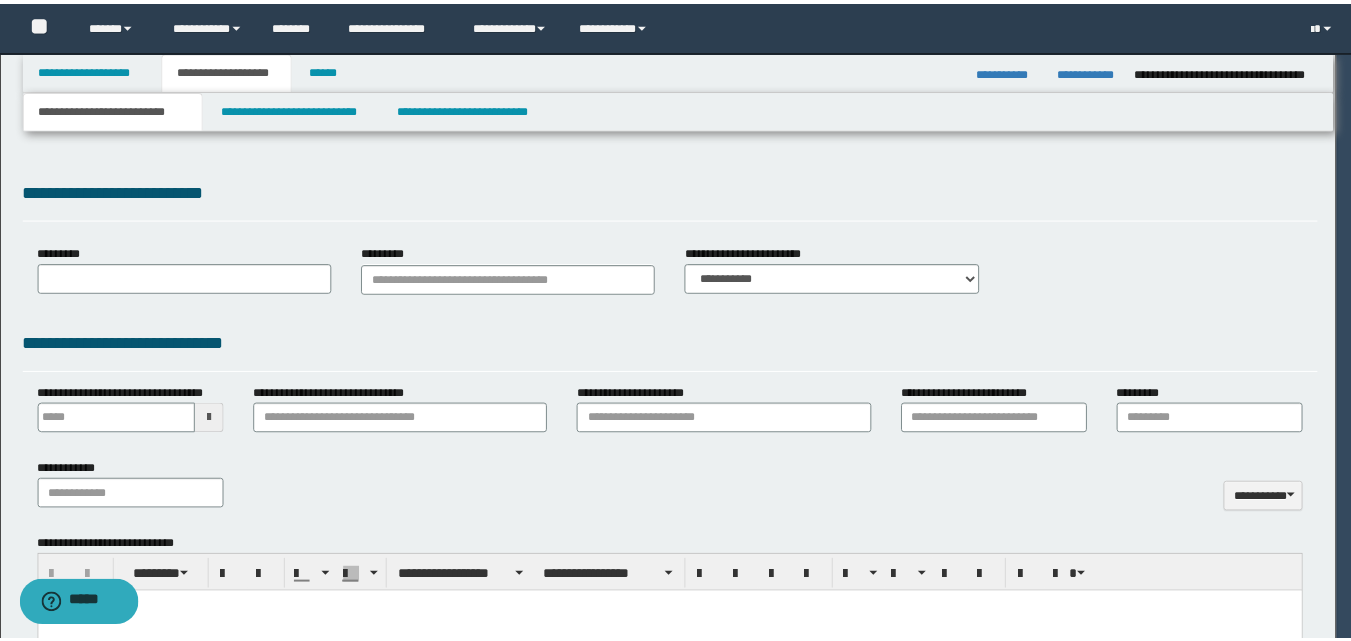 scroll, scrollTop: 0, scrollLeft: 0, axis: both 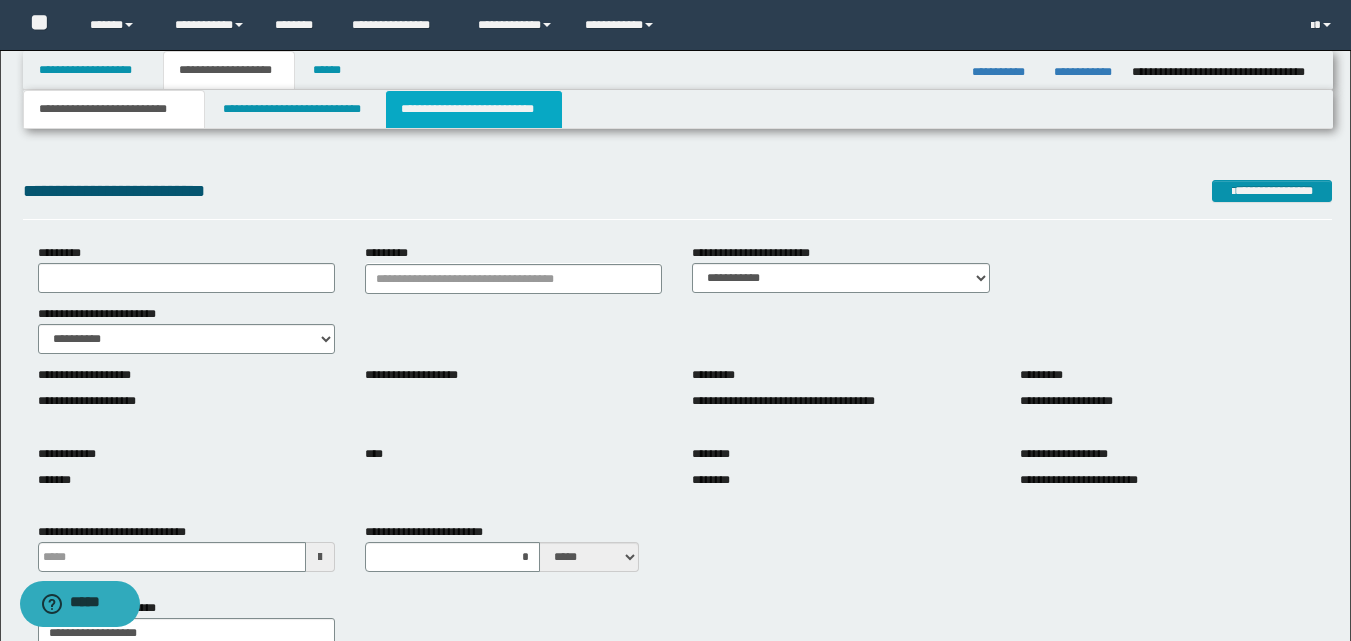 click on "**********" at bounding box center [474, 109] 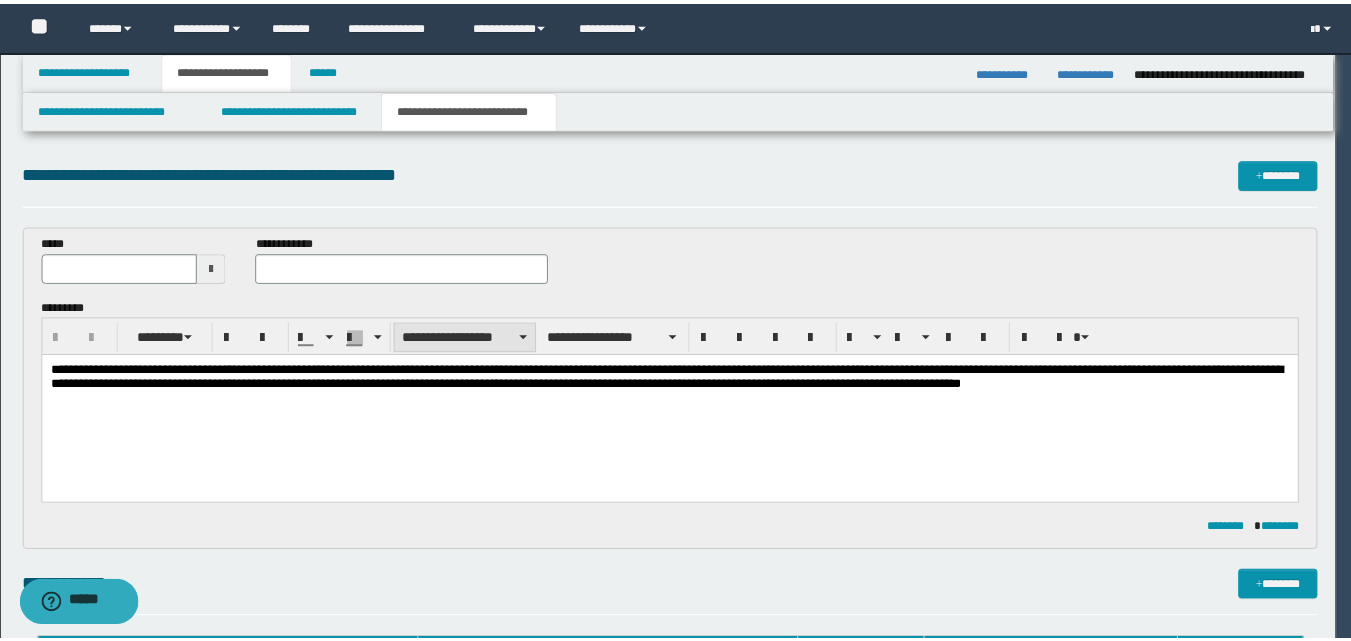 scroll, scrollTop: 0, scrollLeft: 0, axis: both 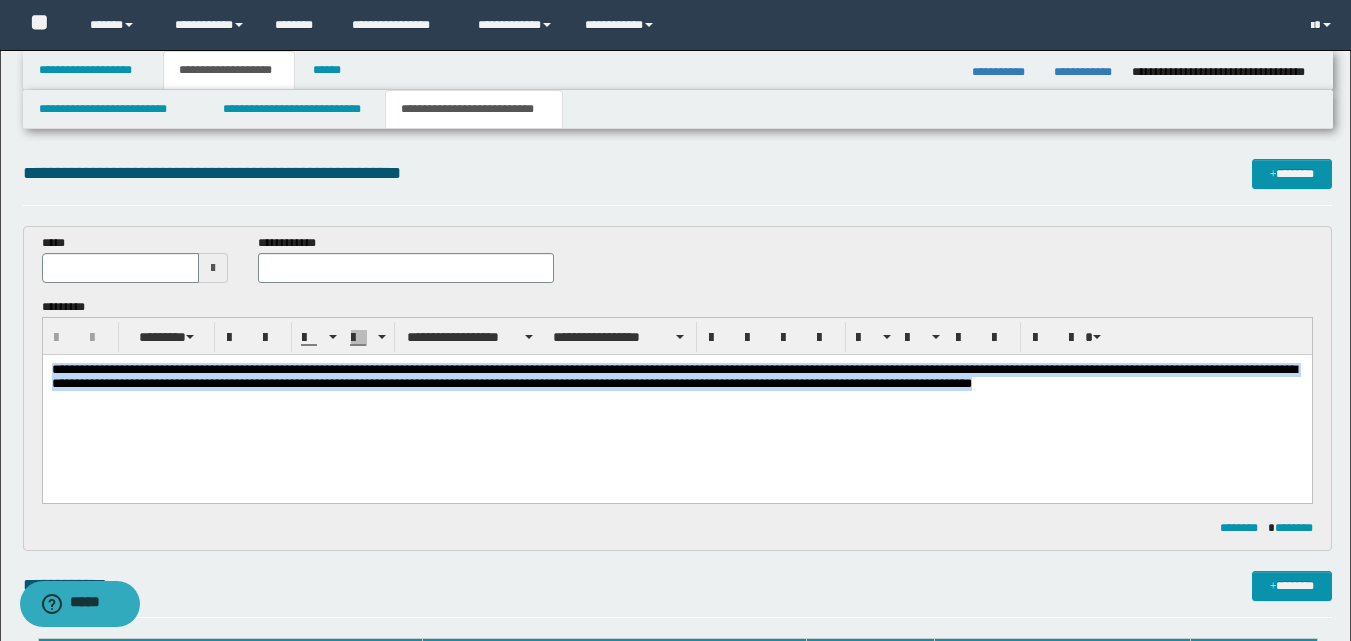 drag, startPoint x: 53, startPoint y: 367, endPoint x: 1178, endPoint y: 386, distance: 1125.1604 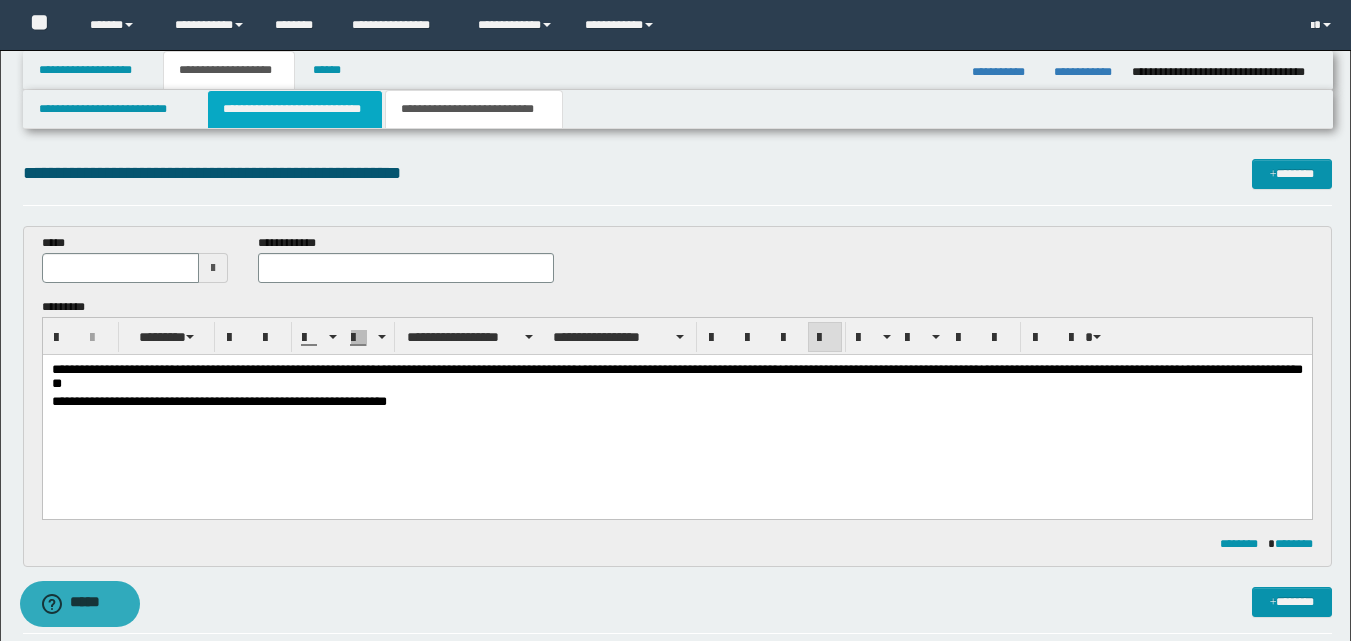click on "**********" at bounding box center [295, 109] 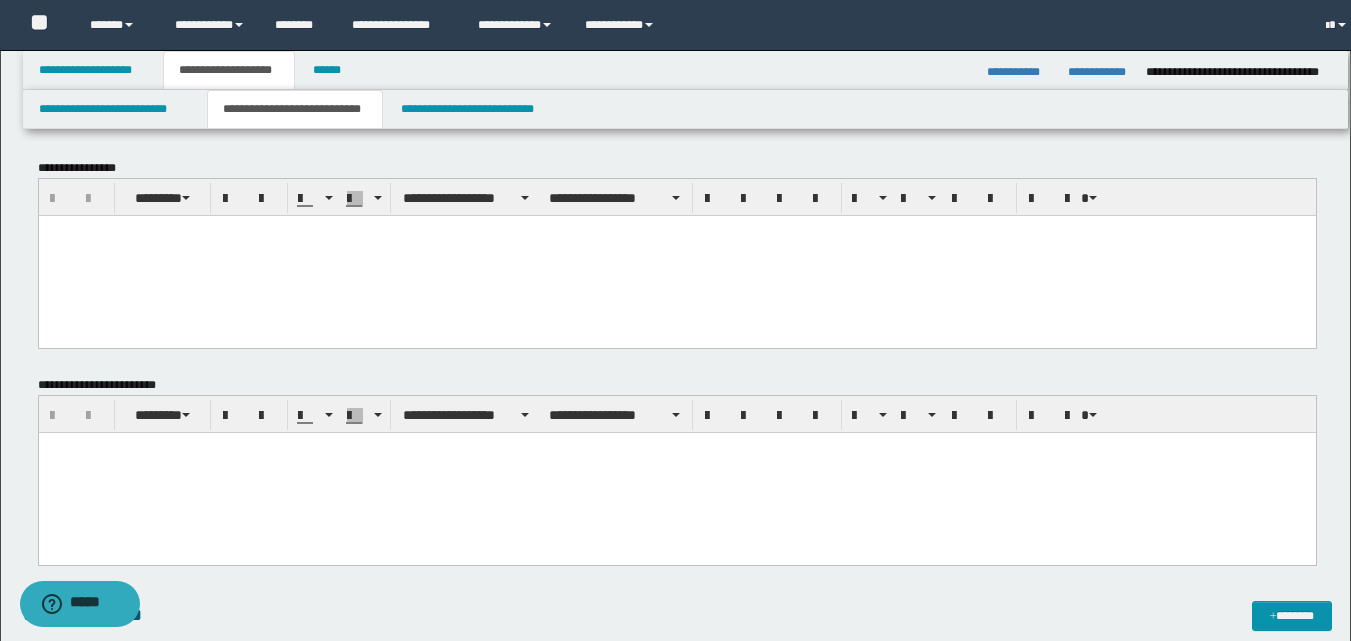scroll, scrollTop: 0, scrollLeft: 0, axis: both 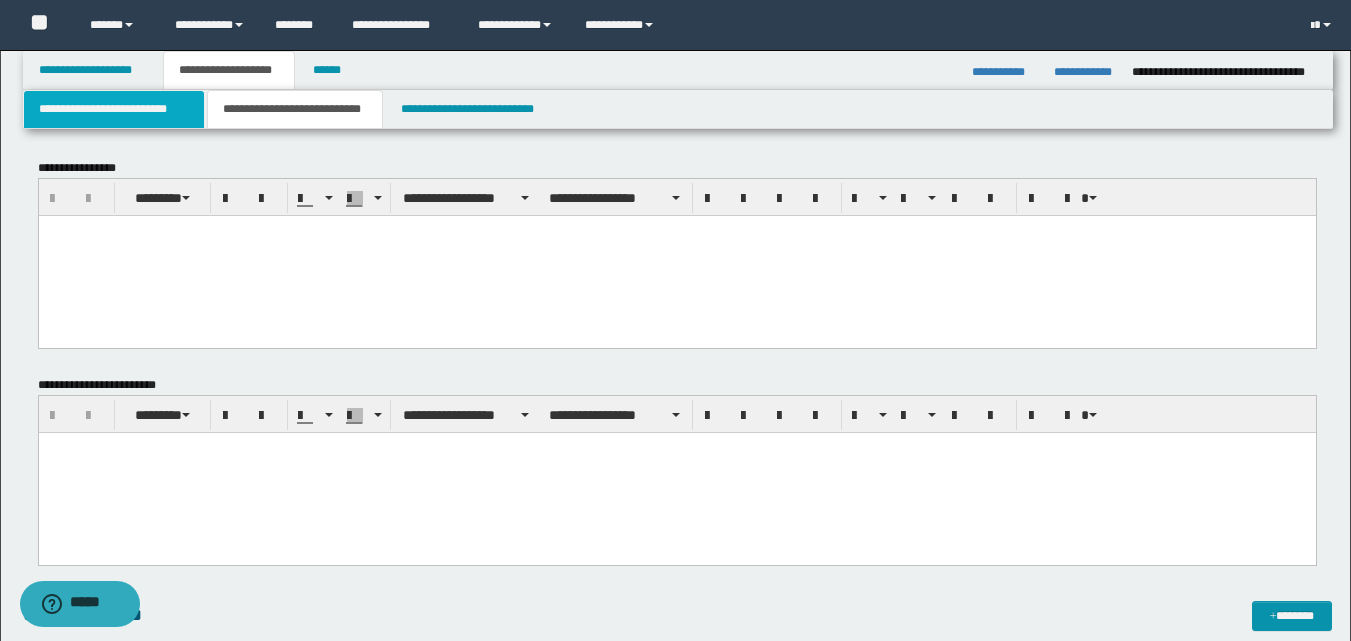 drag, startPoint x: 113, startPoint y: 117, endPoint x: 587, endPoint y: 281, distance: 501.56955 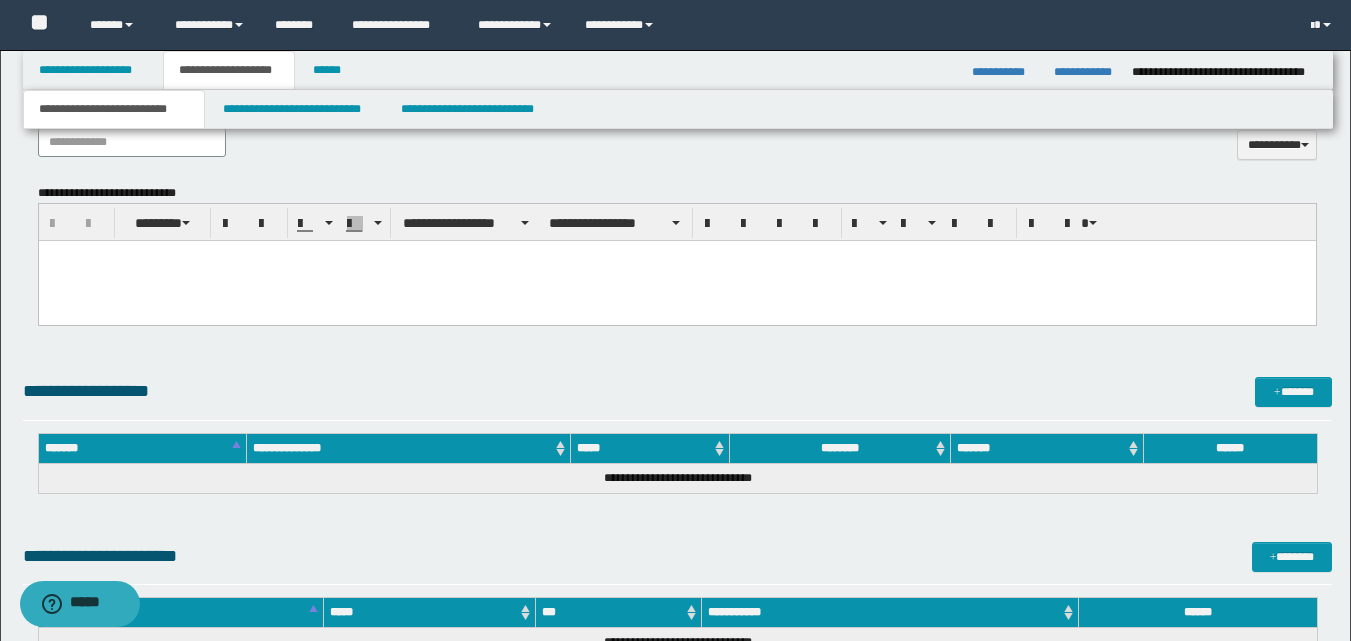 scroll, scrollTop: 1000, scrollLeft: 0, axis: vertical 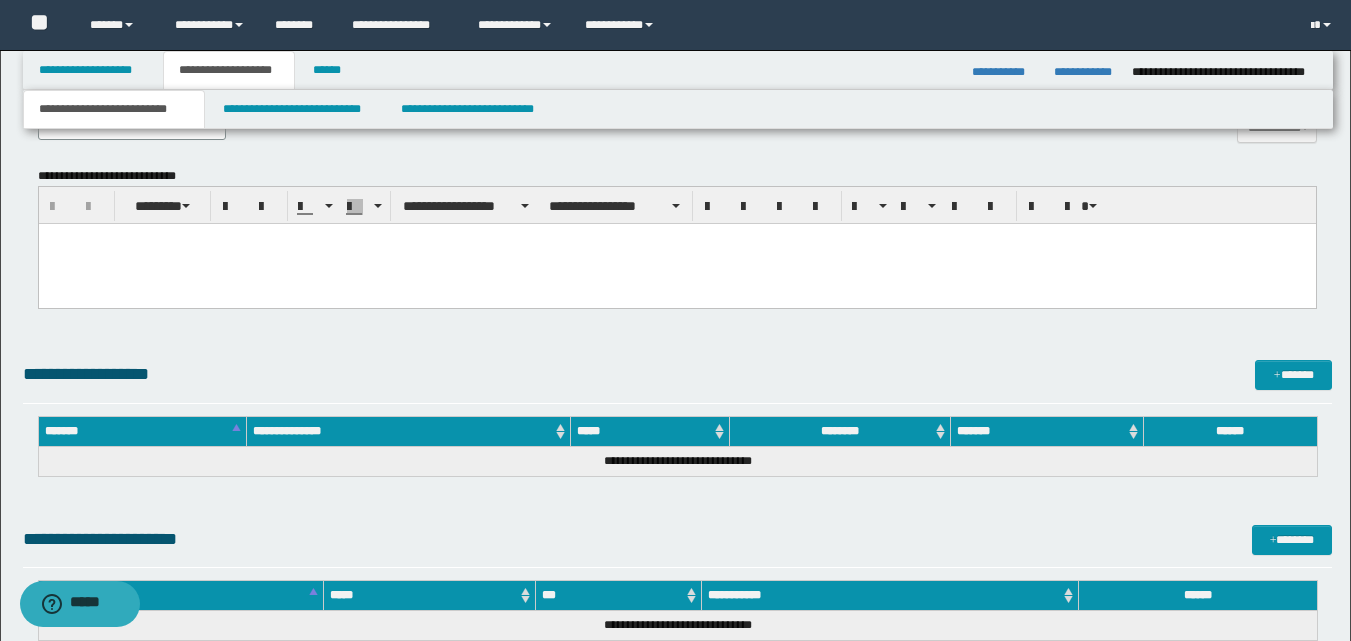 click at bounding box center (676, 239) 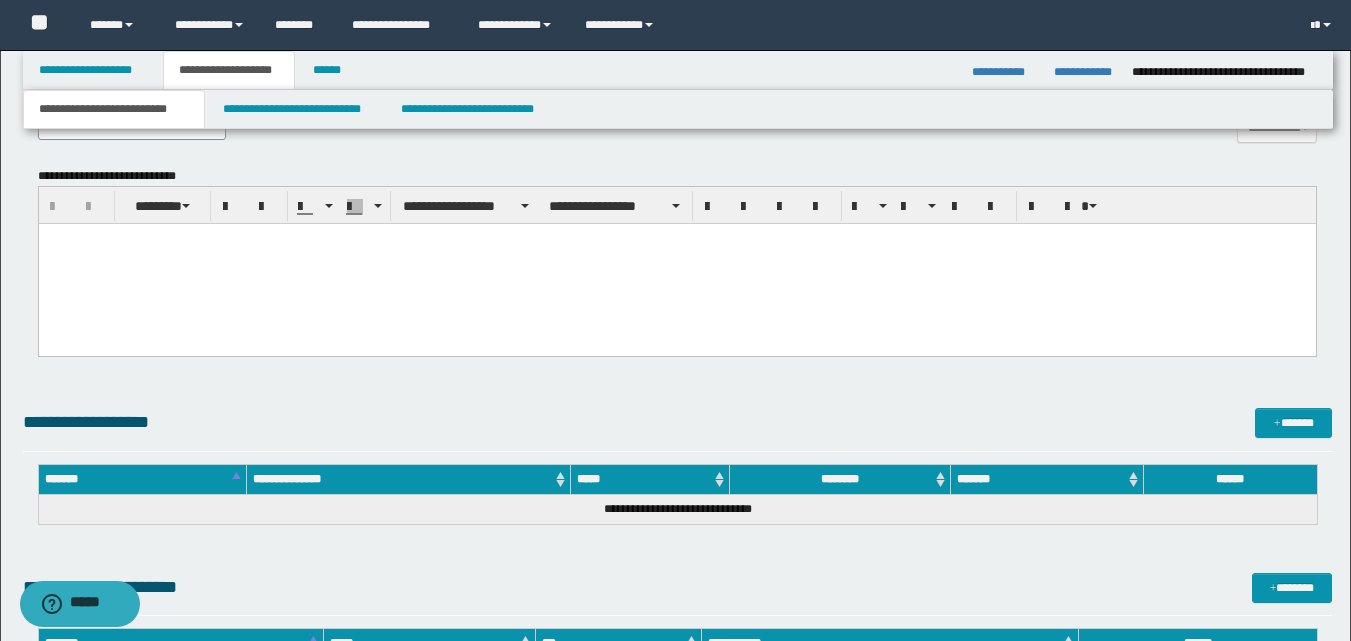 type 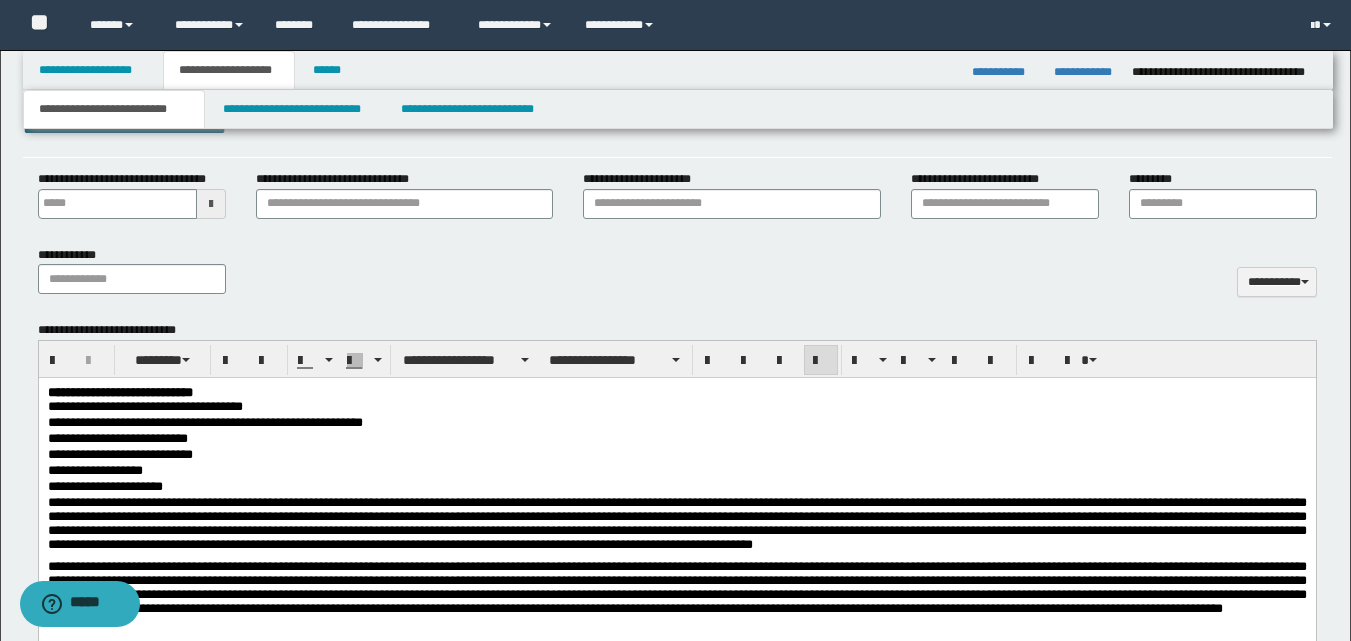scroll, scrollTop: 667, scrollLeft: 0, axis: vertical 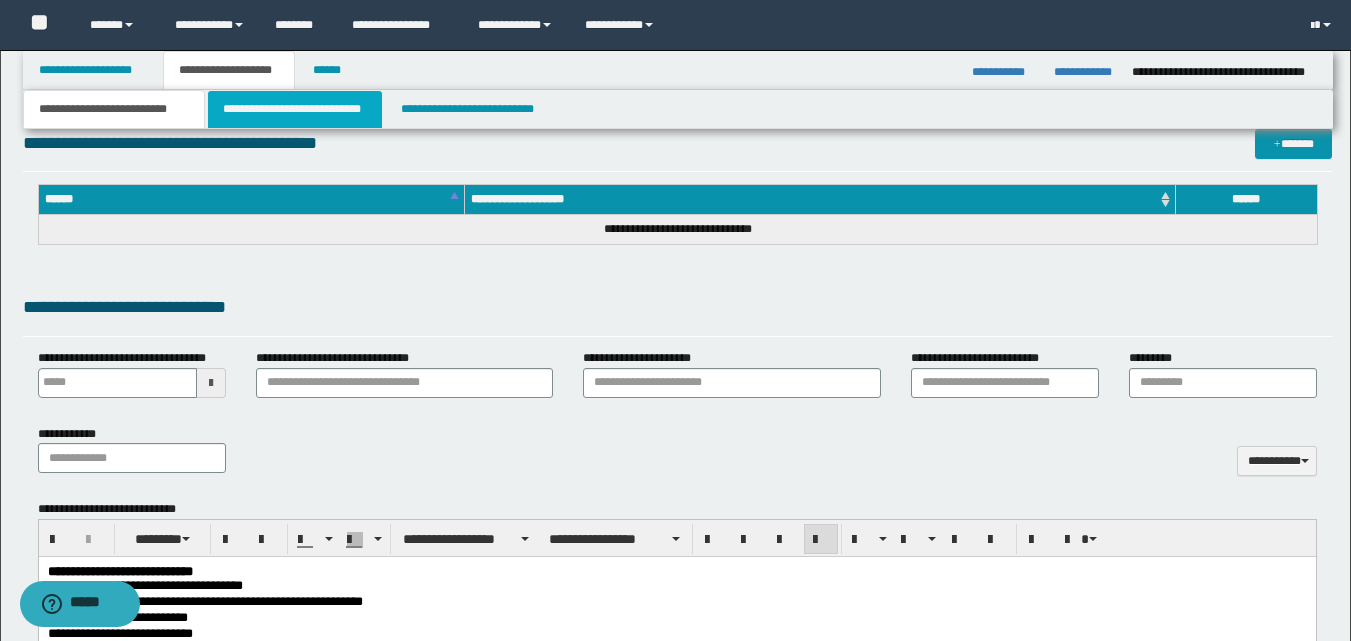 click on "**********" at bounding box center (295, 109) 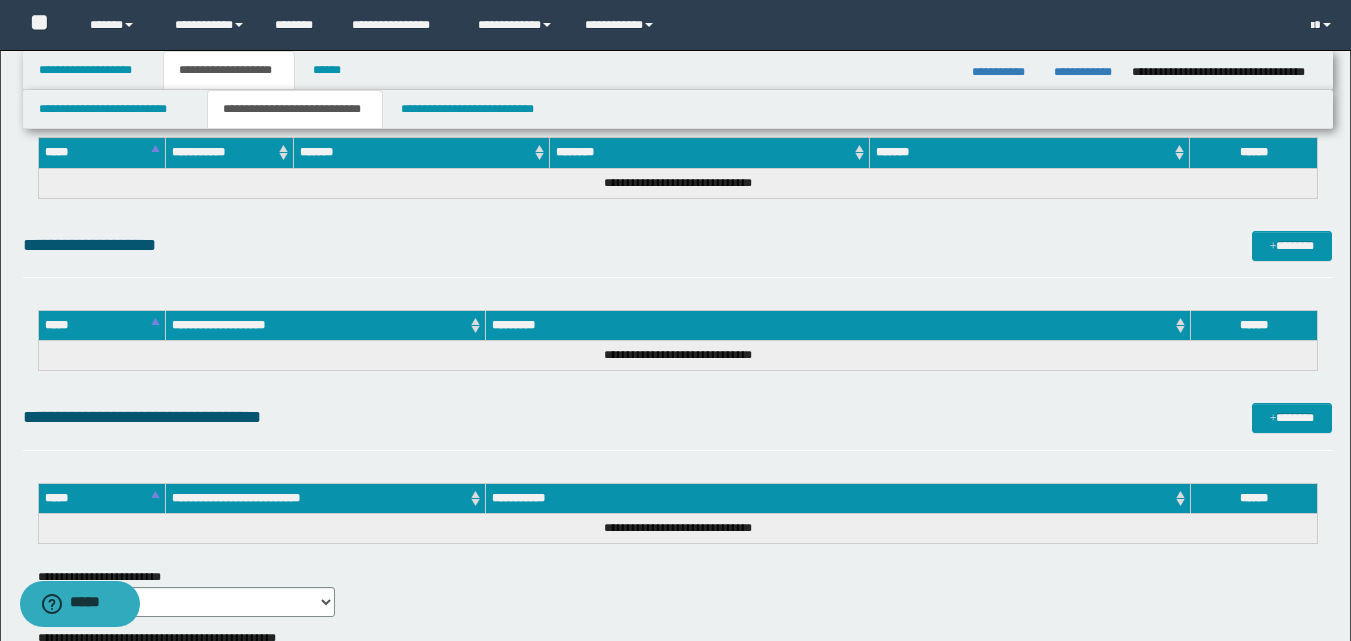 drag, startPoint x: 294, startPoint y: 109, endPoint x: 294, endPoint y: 205, distance: 96 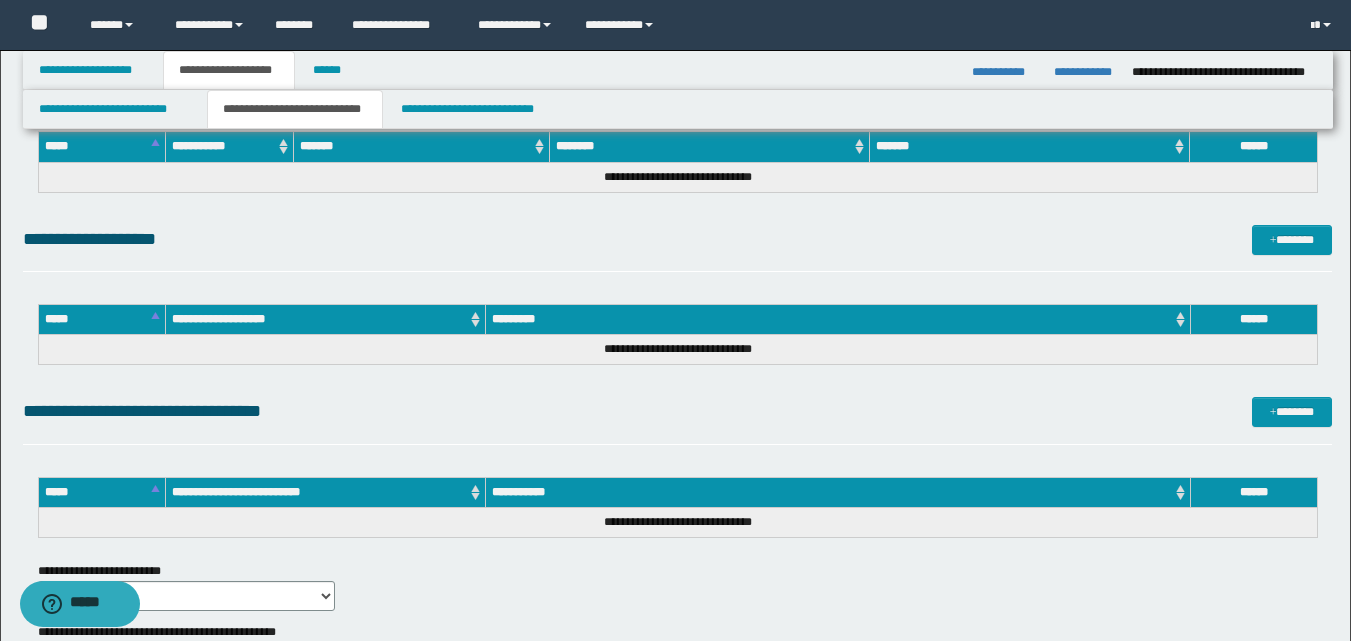 scroll, scrollTop: 942, scrollLeft: 0, axis: vertical 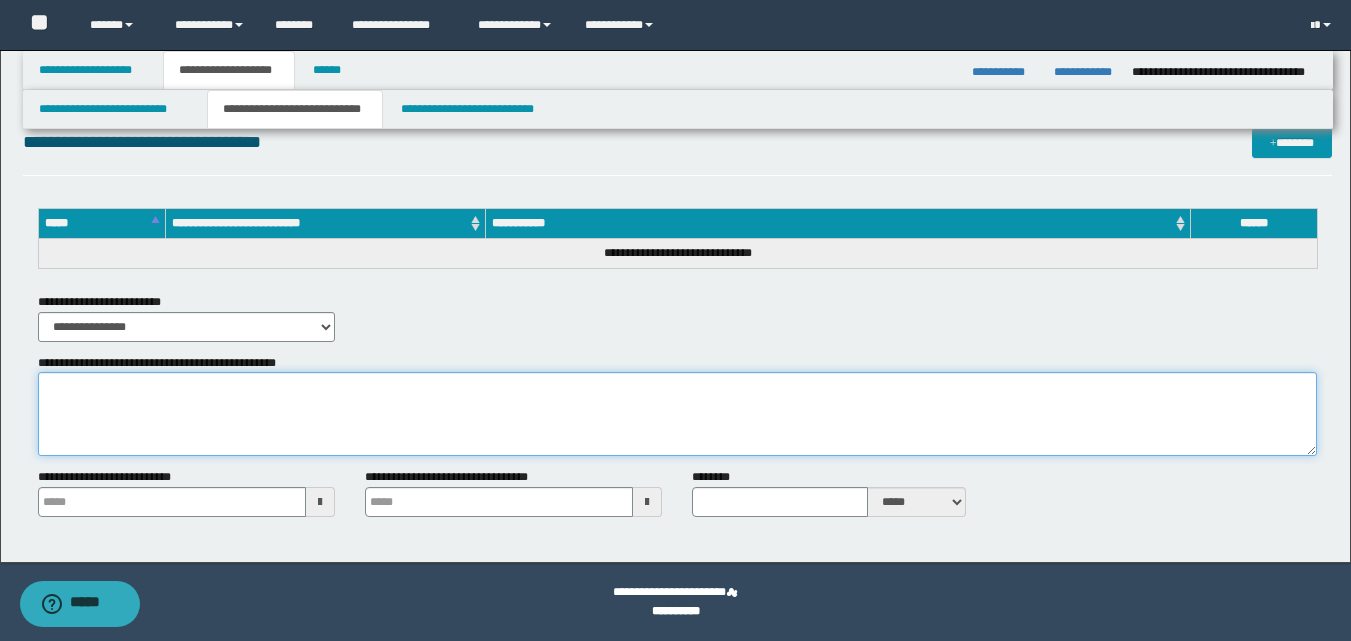 click on "**********" at bounding box center [677, 414] 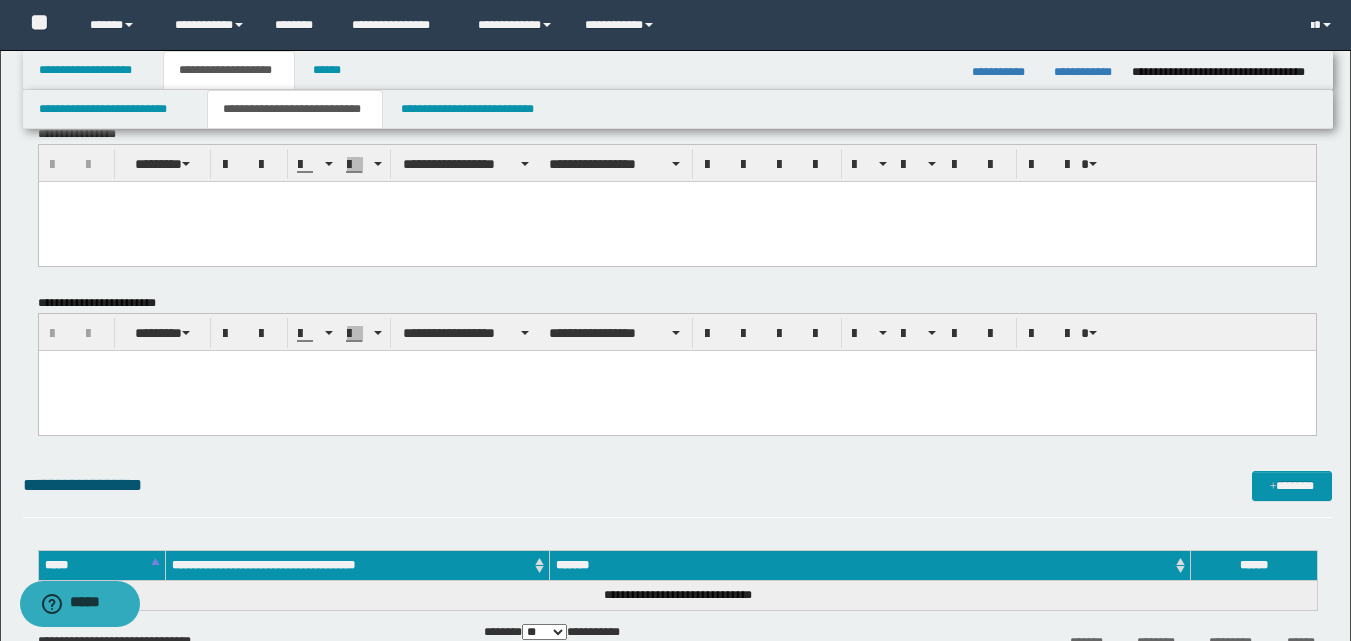 scroll, scrollTop: 0, scrollLeft: 0, axis: both 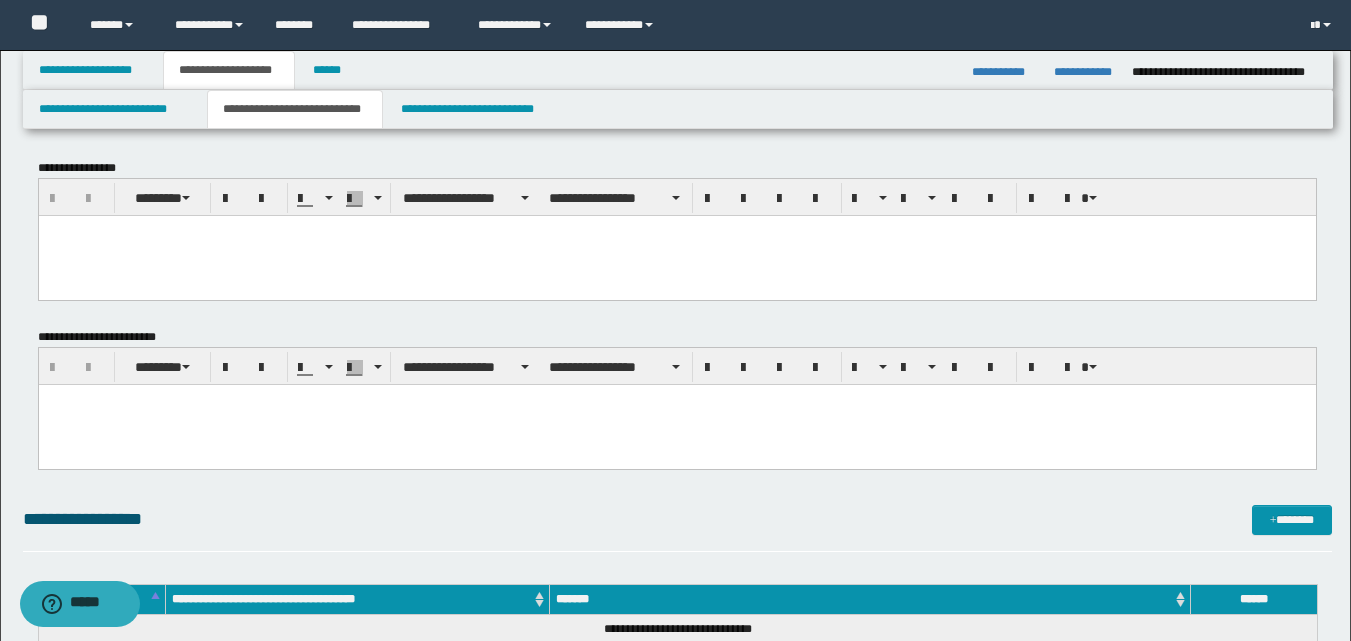 click at bounding box center (676, 424) 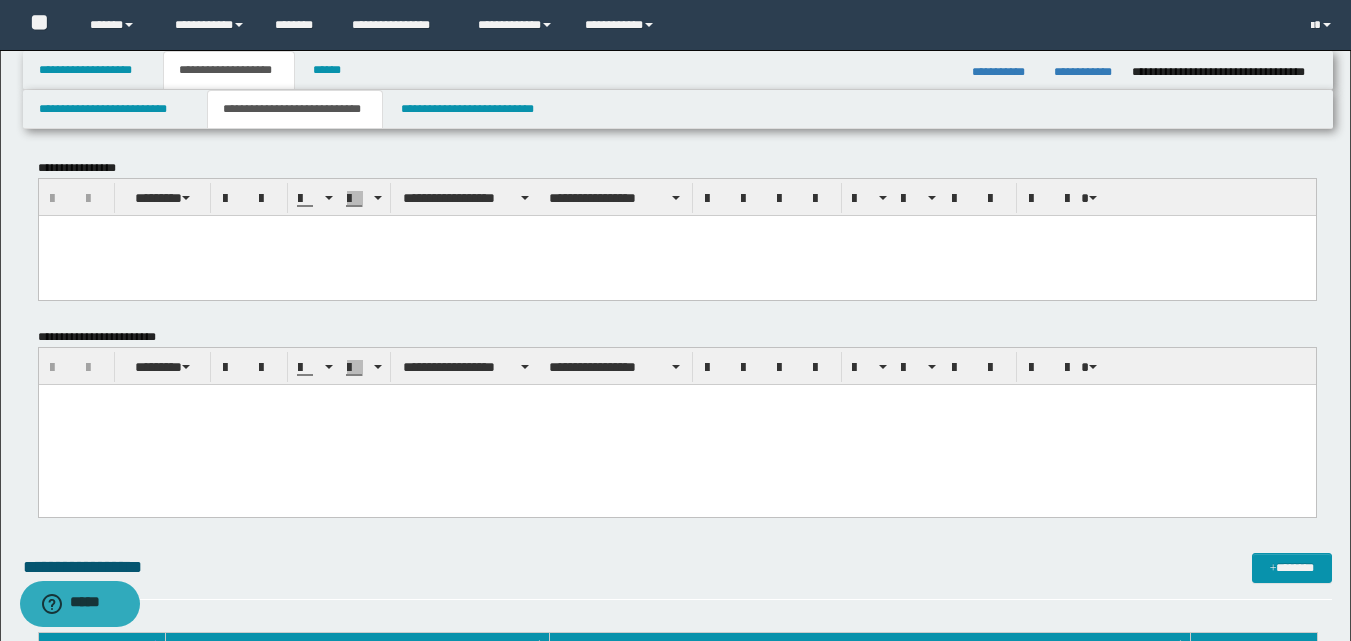 type 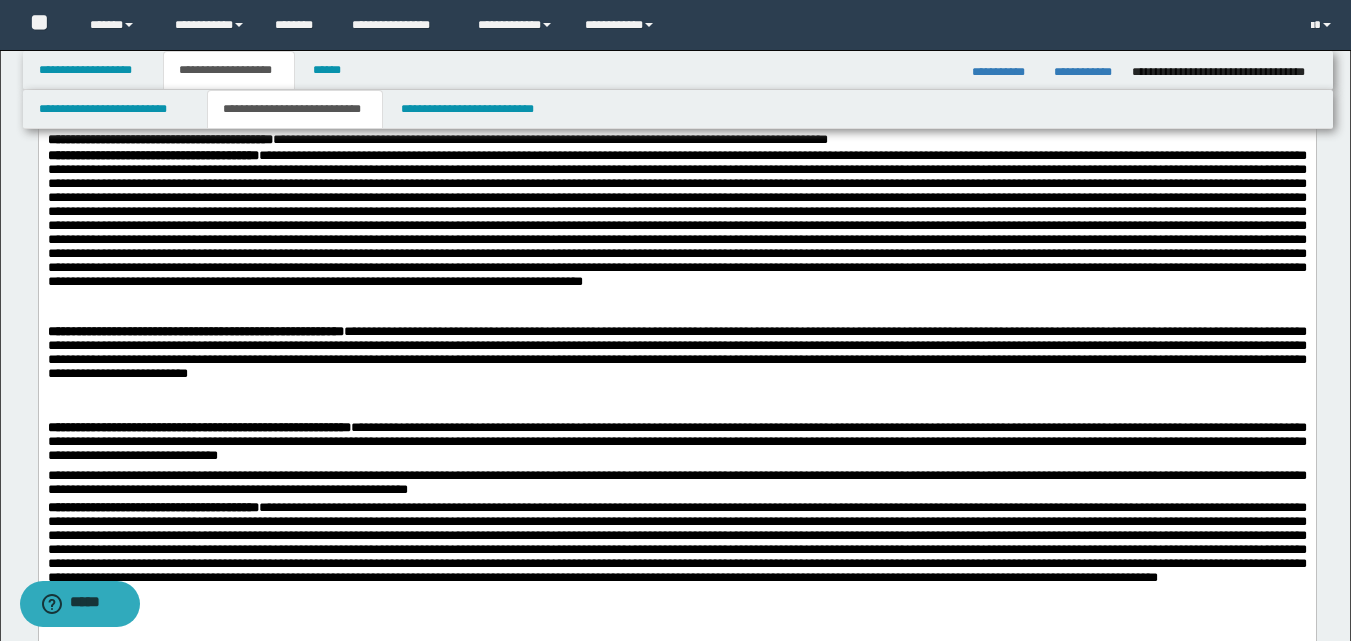 scroll, scrollTop: 333, scrollLeft: 0, axis: vertical 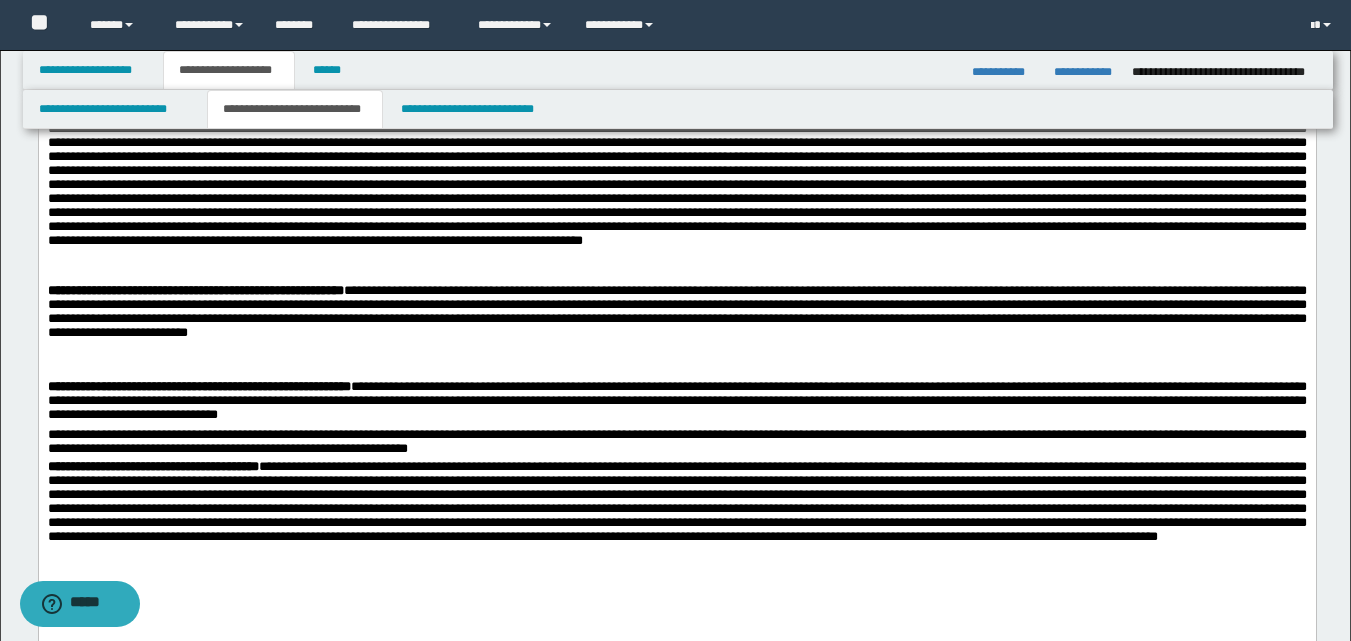 click at bounding box center (676, 371) 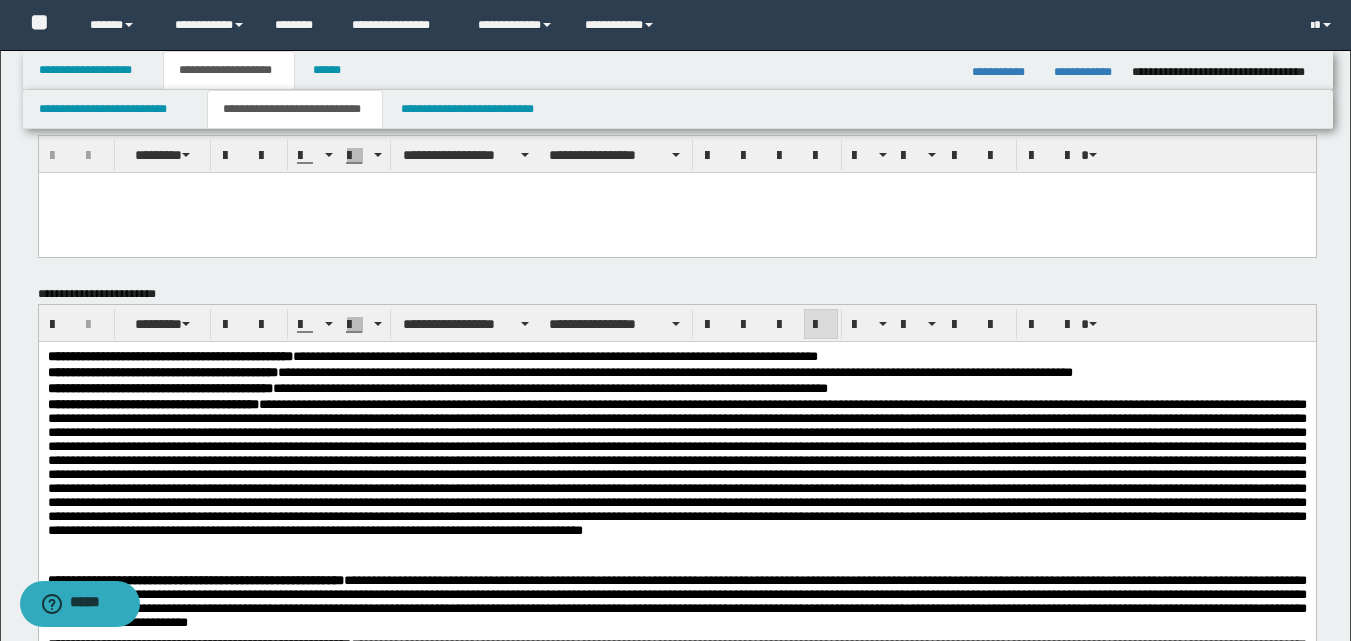 scroll, scrollTop: 0, scrollLeft: 0, axis: both 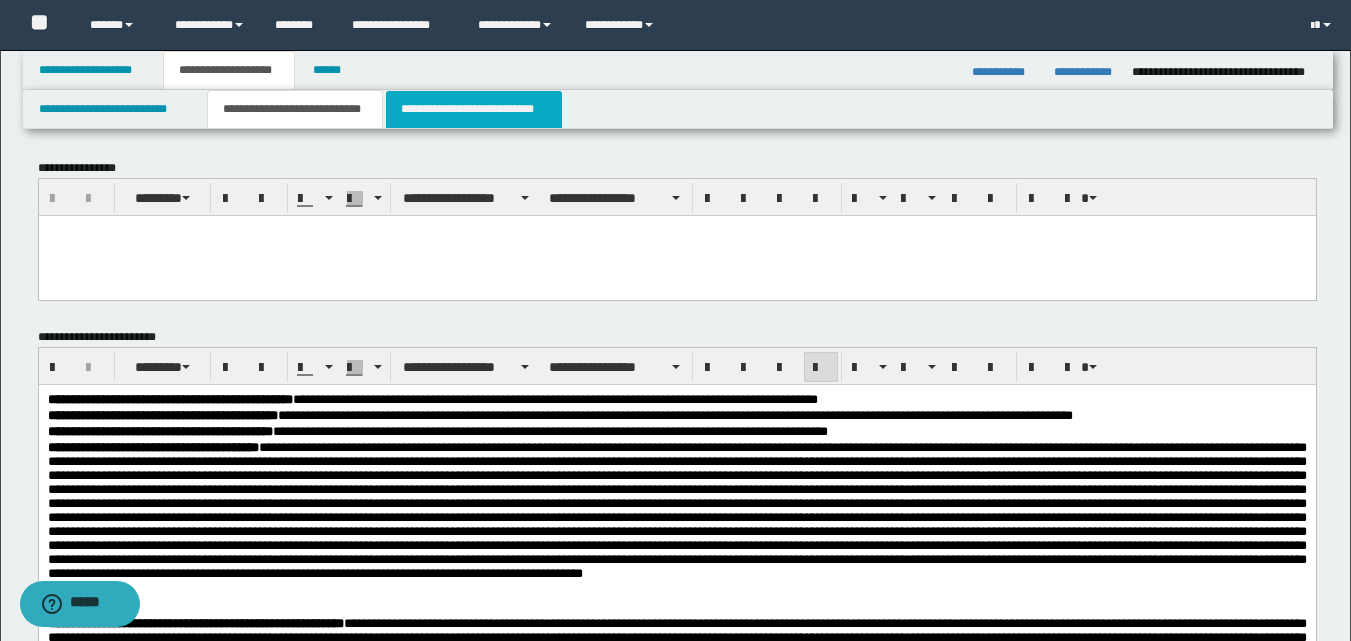 click on "**********" at bounding box center (474, 109) 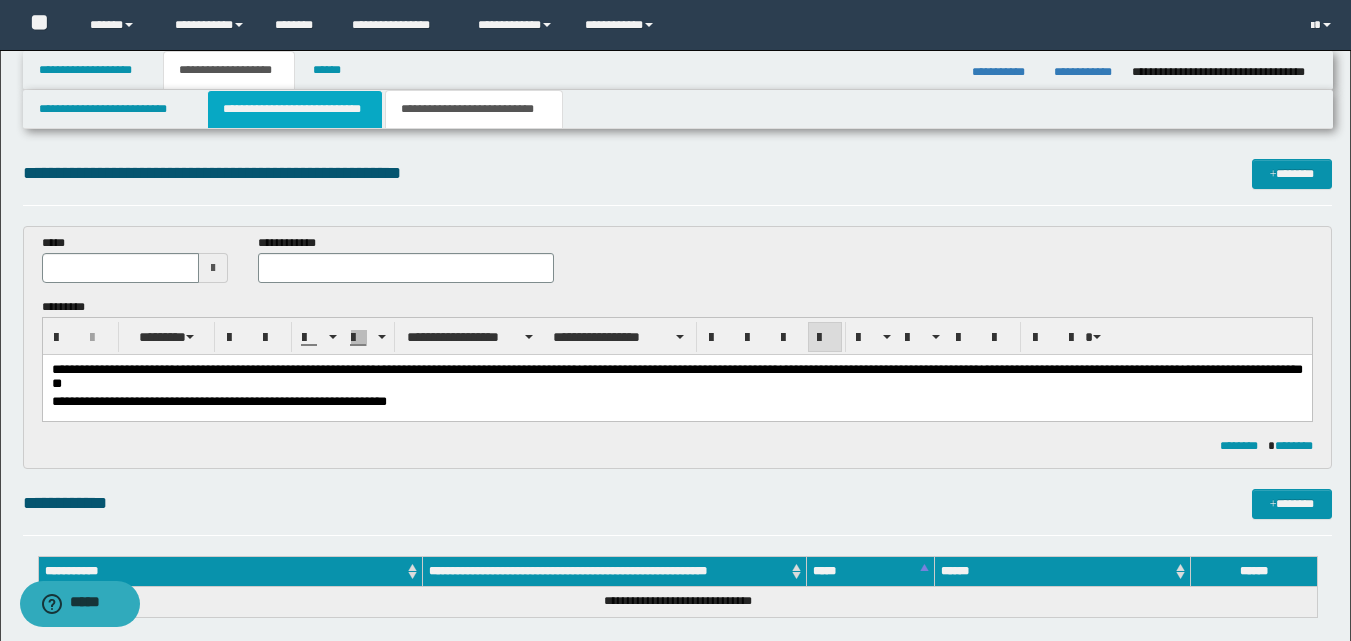 click on "**********" at bounding box center [295, 109] 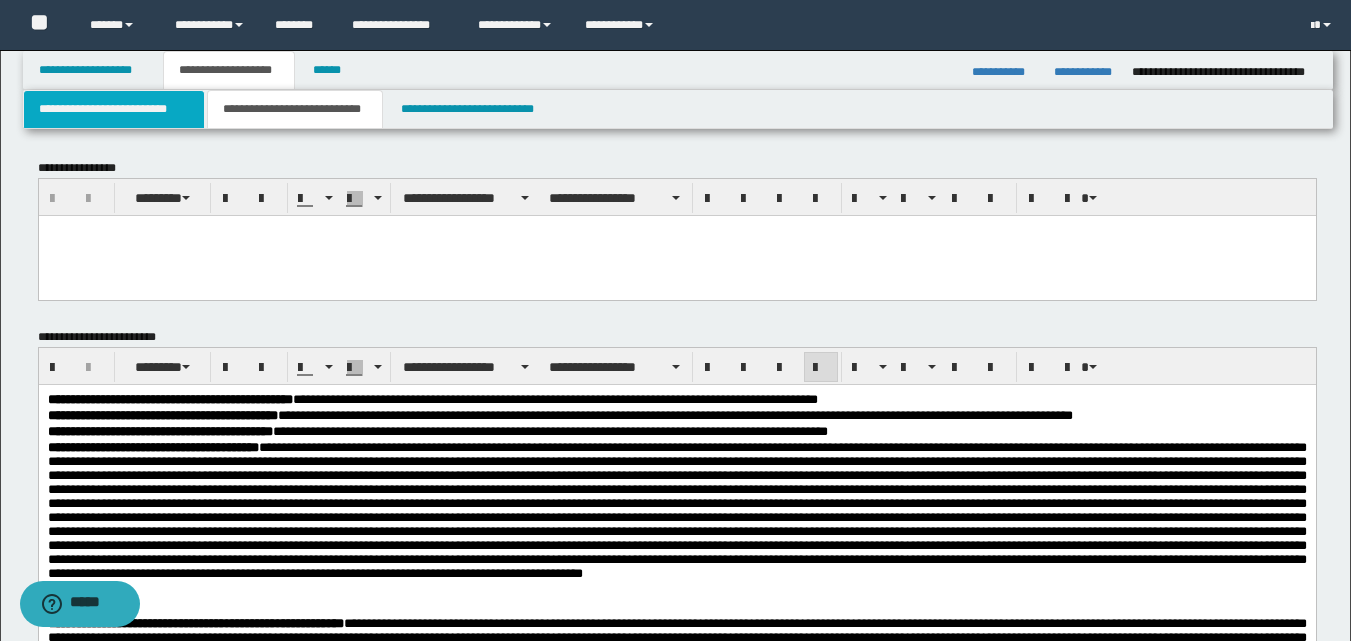 click on "**********" at bounding box center (114, 109) 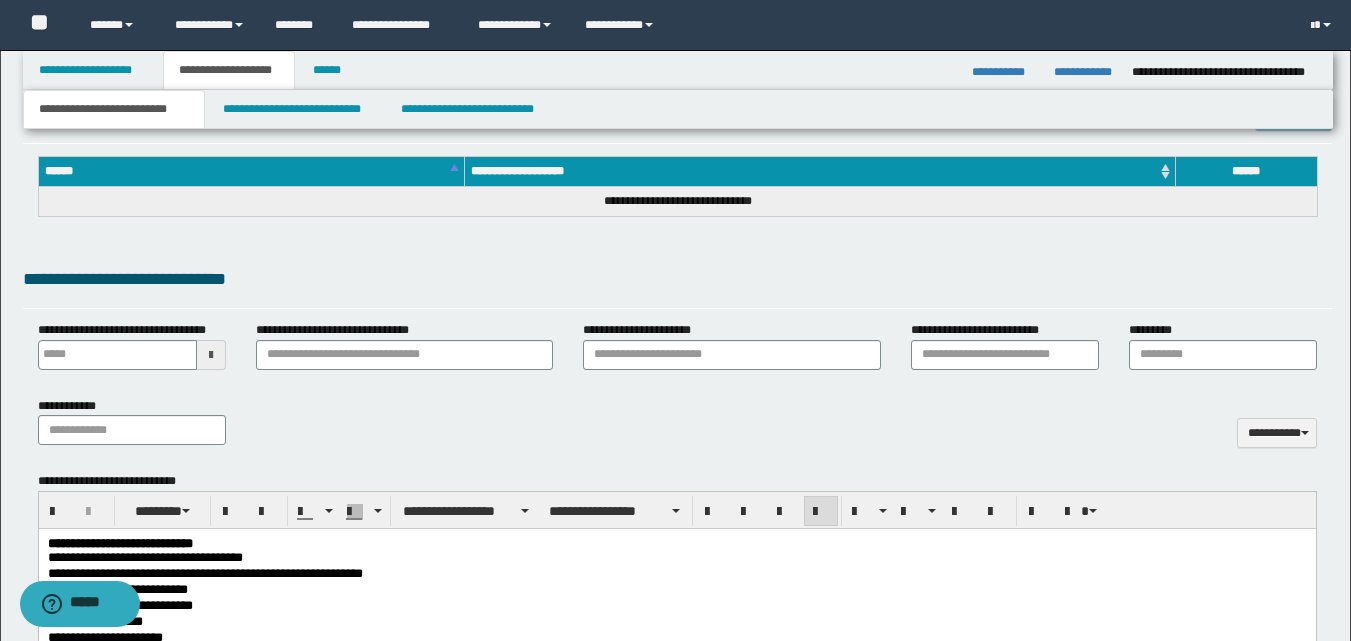 scroll, scrollTop: 1000, scrollLeft: 0, axis: vertical 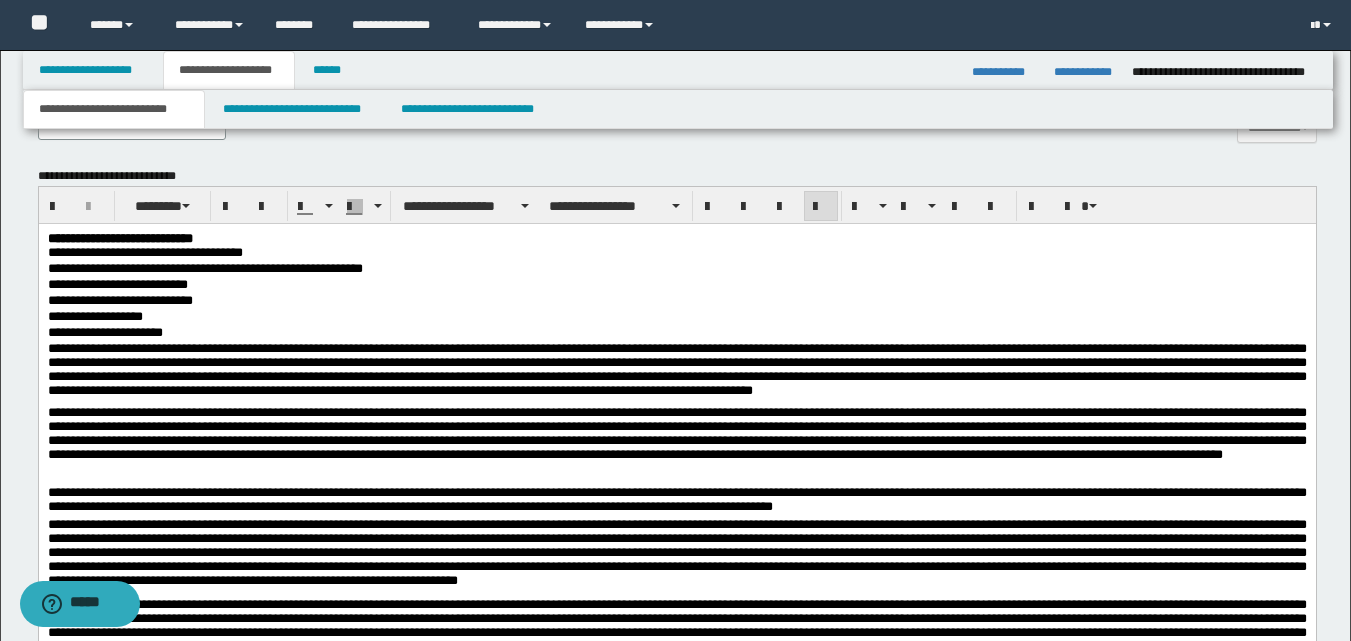 click on "**********" at bounding box center (676, 446) 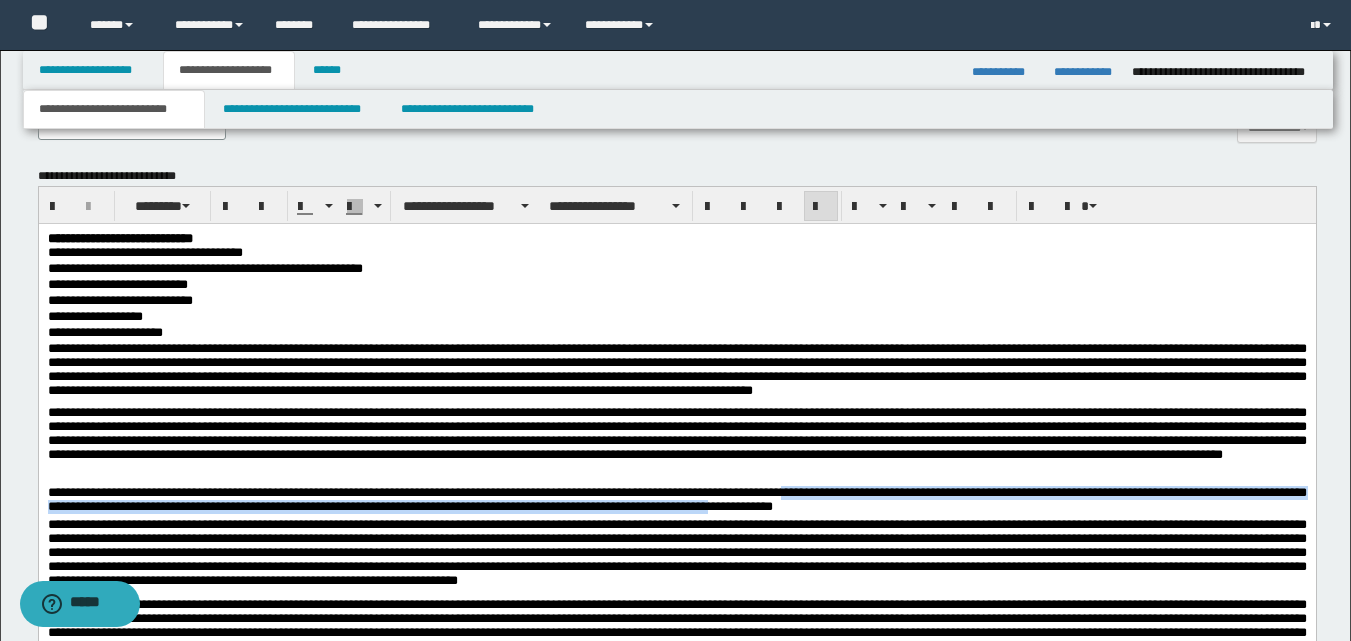 drag, startPoint x: 856, startPoint y: 501, endPoint x: 862, endPoint y: 528, distance: 27.658634 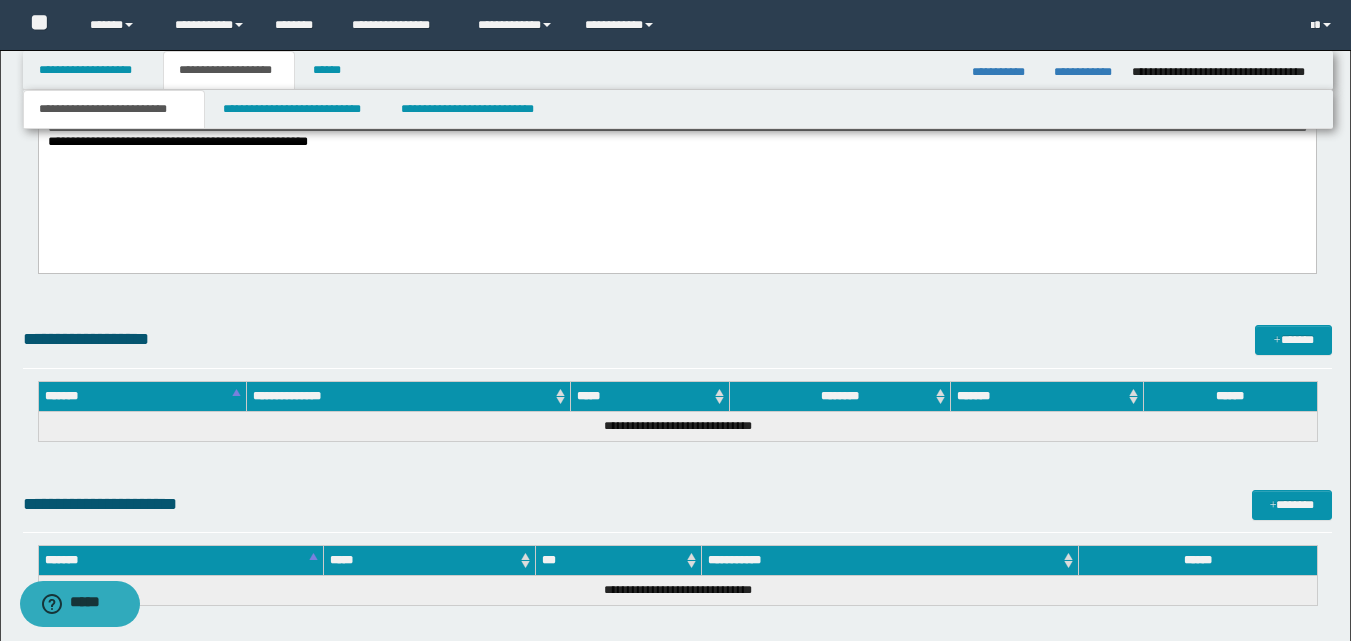 scroll, scrollTop: 2000, scrollLeft: 0, axis: vertical 